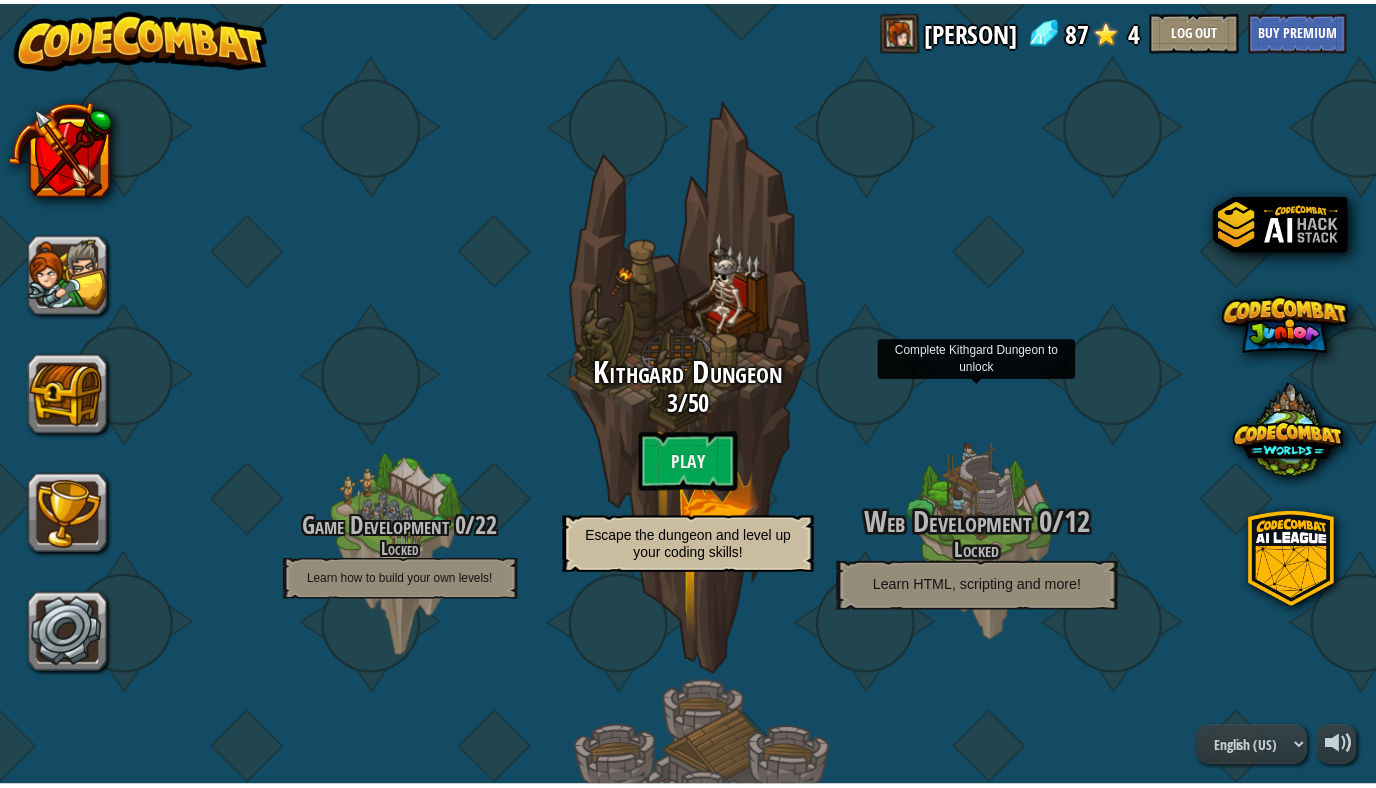 scroll, scrollTop: 0, scrollLeft: 0, axis: both 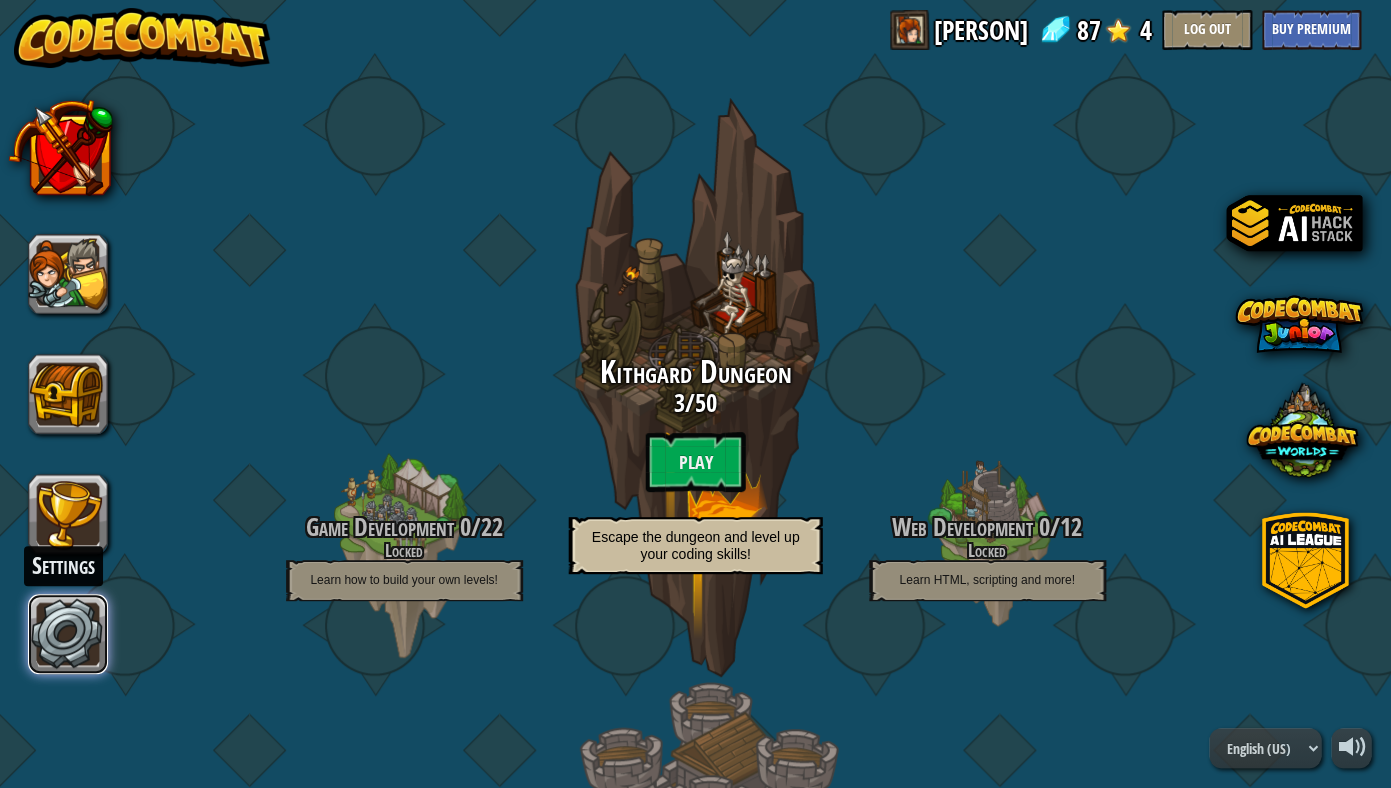 click at bounding box center (68, 634) 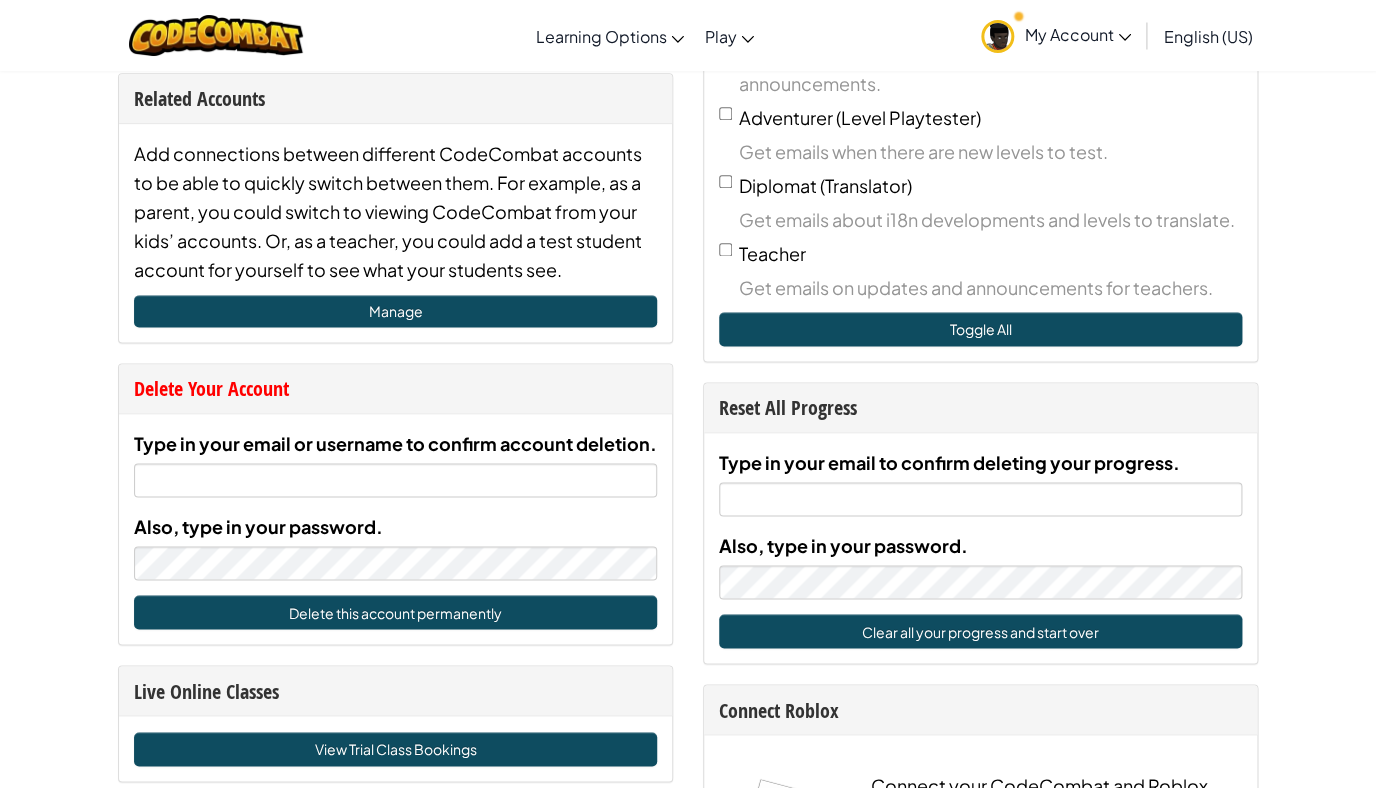 scroll, scrollTop: 0, scrollLeft: 0, axis: both 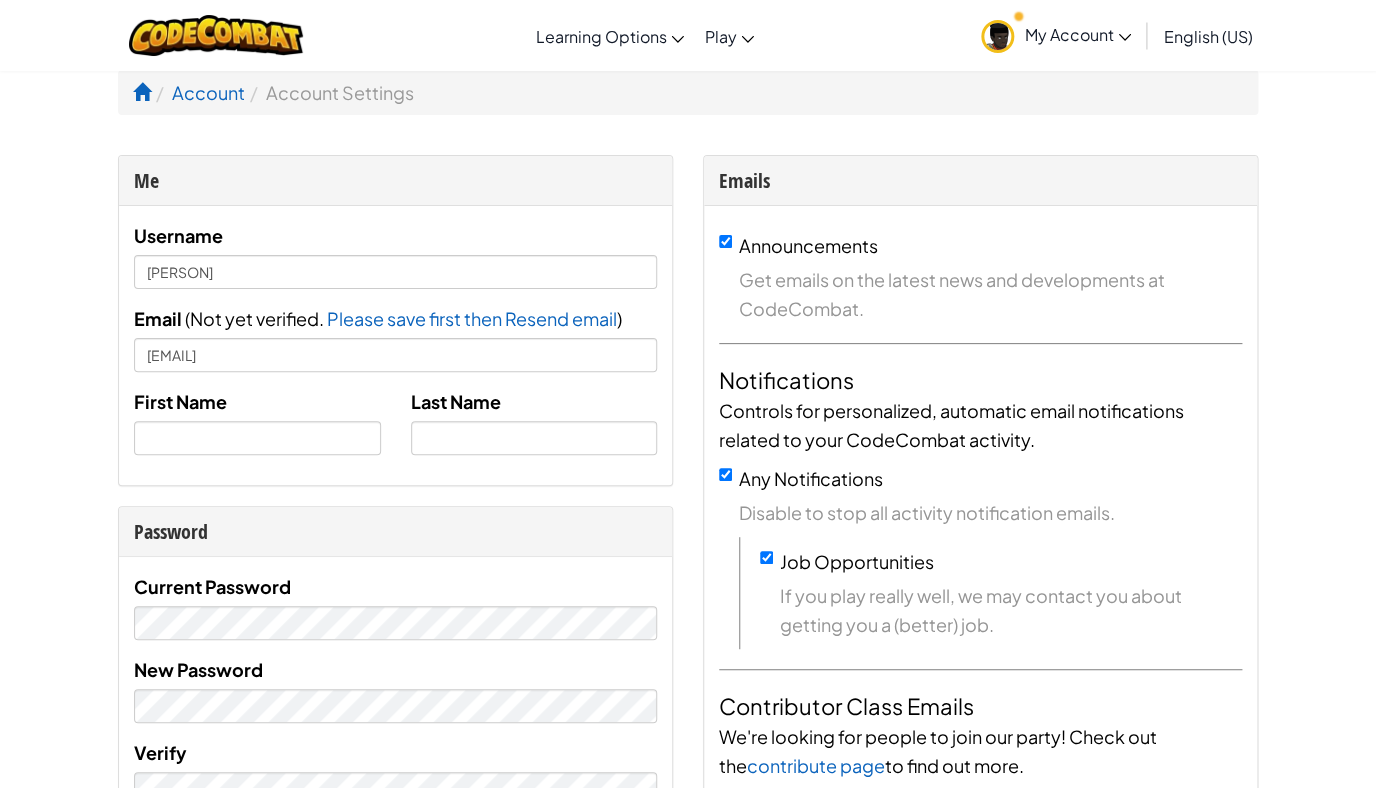 click on "Account" at bounding box center (198, 92) 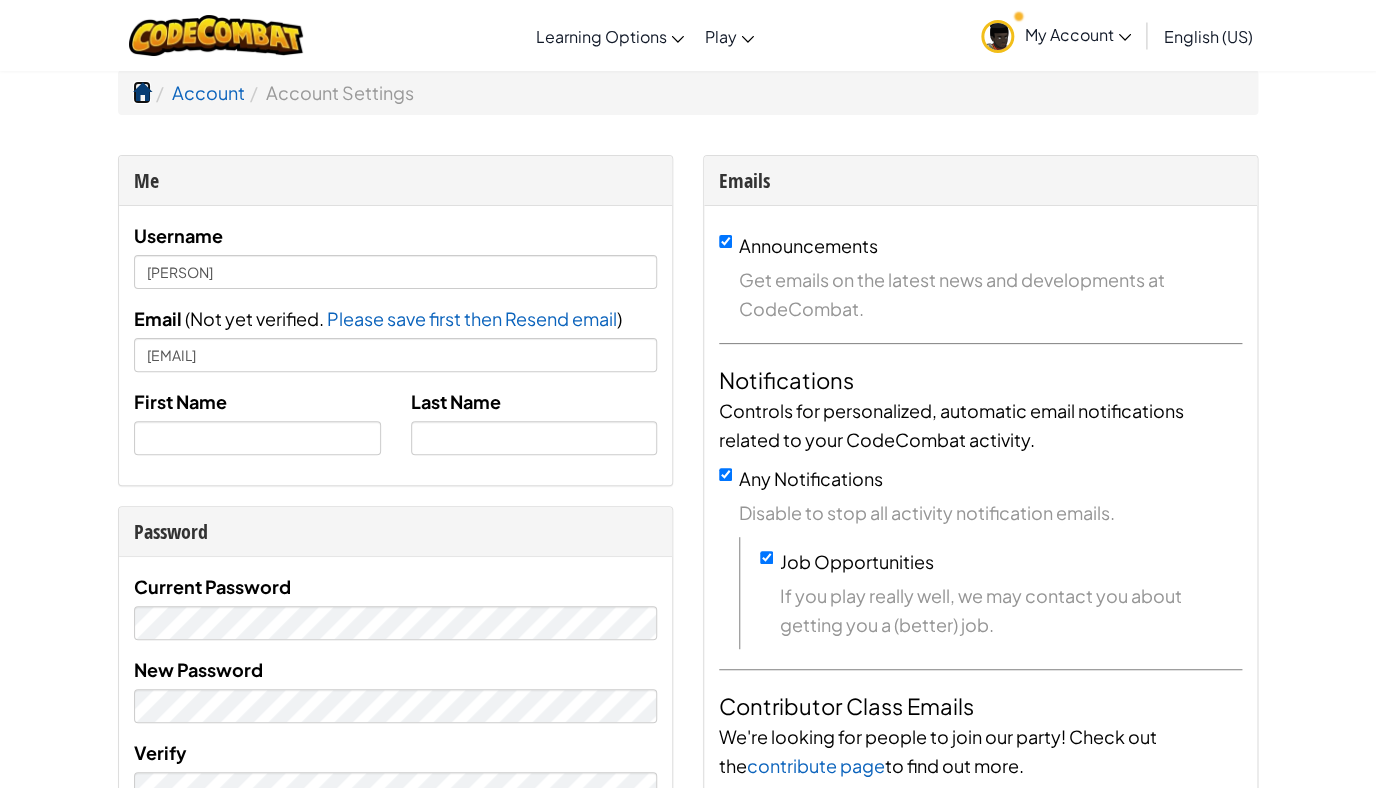 click at bounding box center [142, 92] 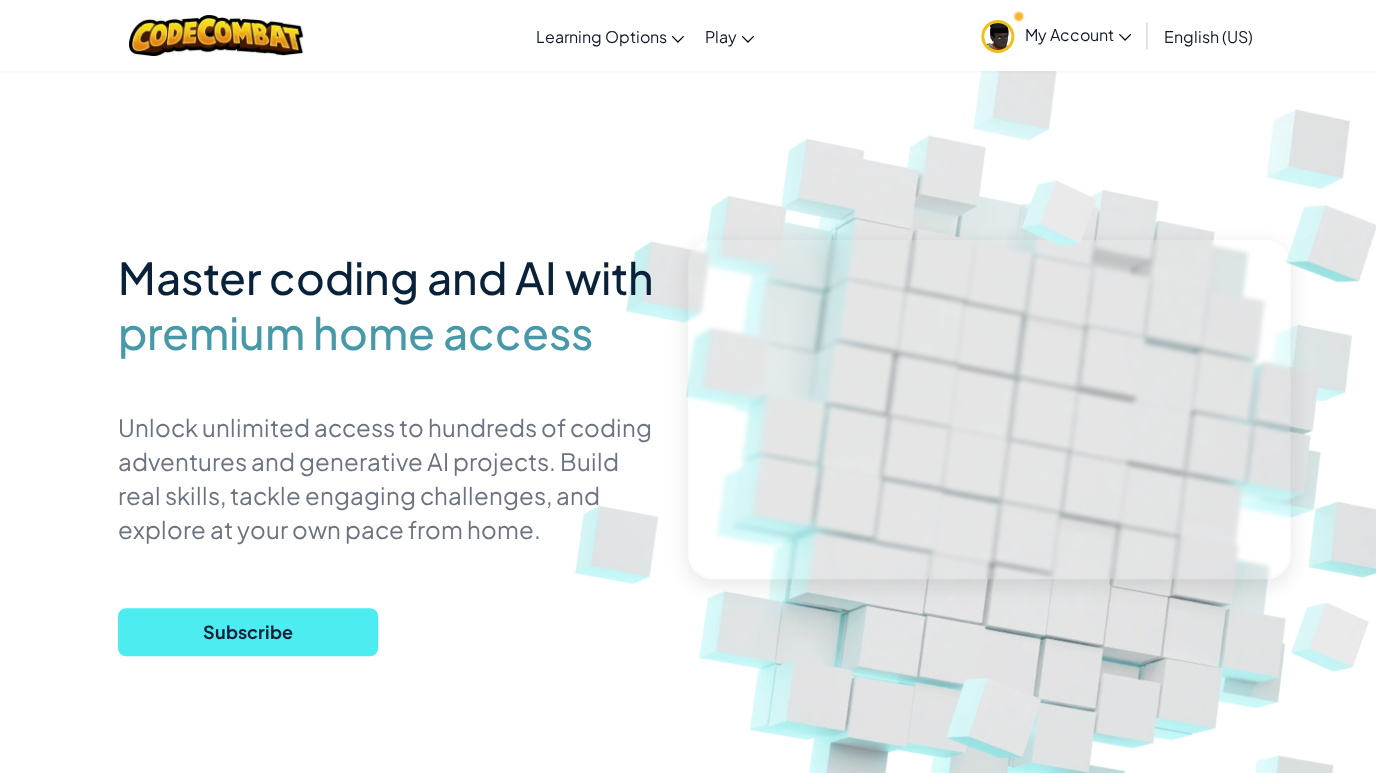 click on "My Account" at bounding box center (1056, 35) 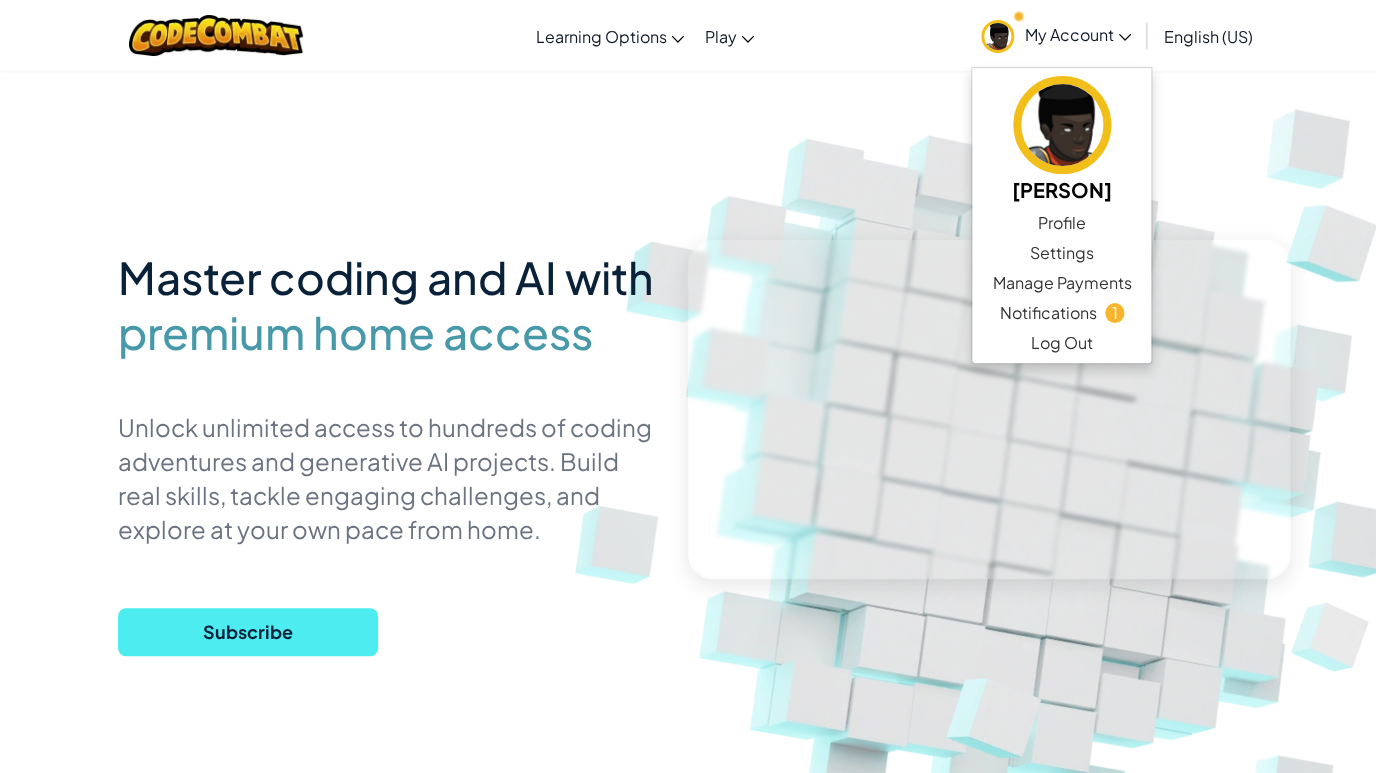 click at bounding box center [997, 36] 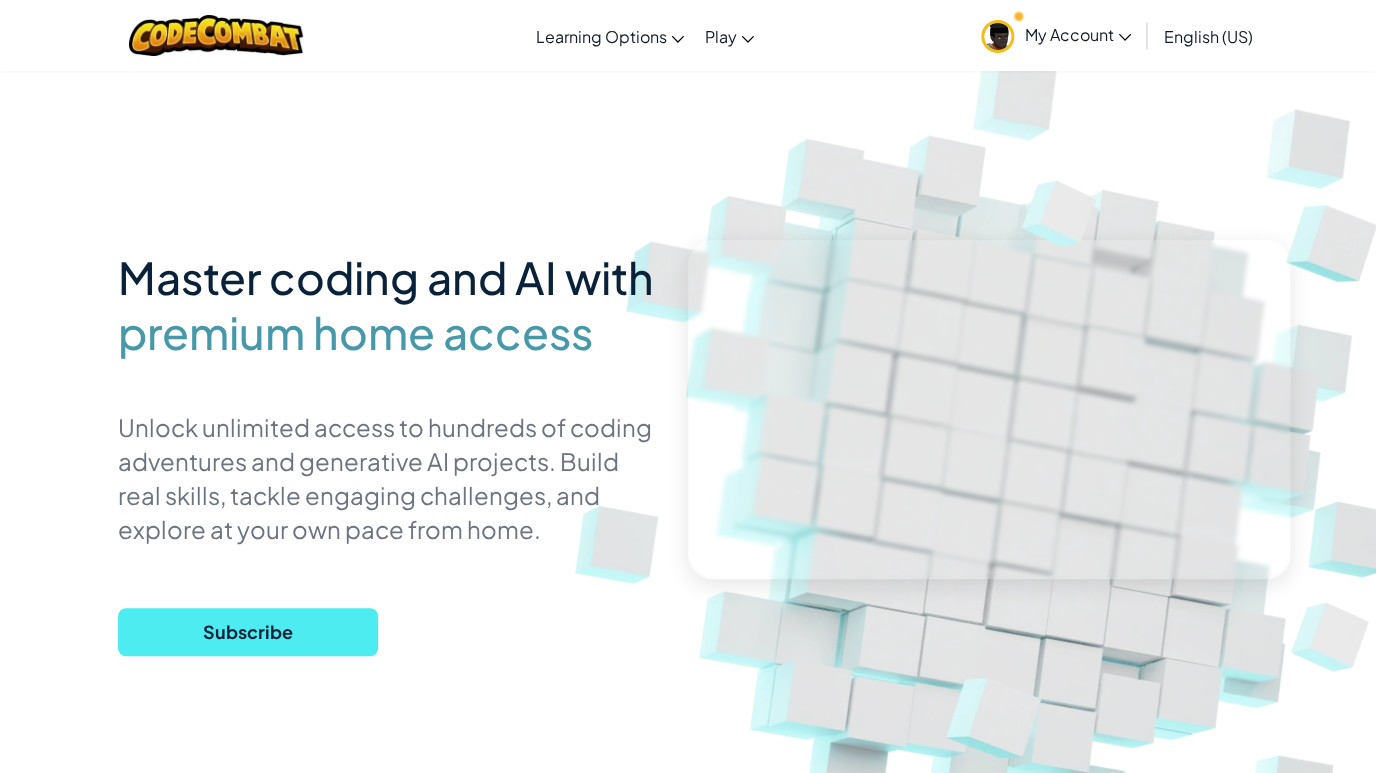 click on "My Account" at bounding box center (1077, 34) 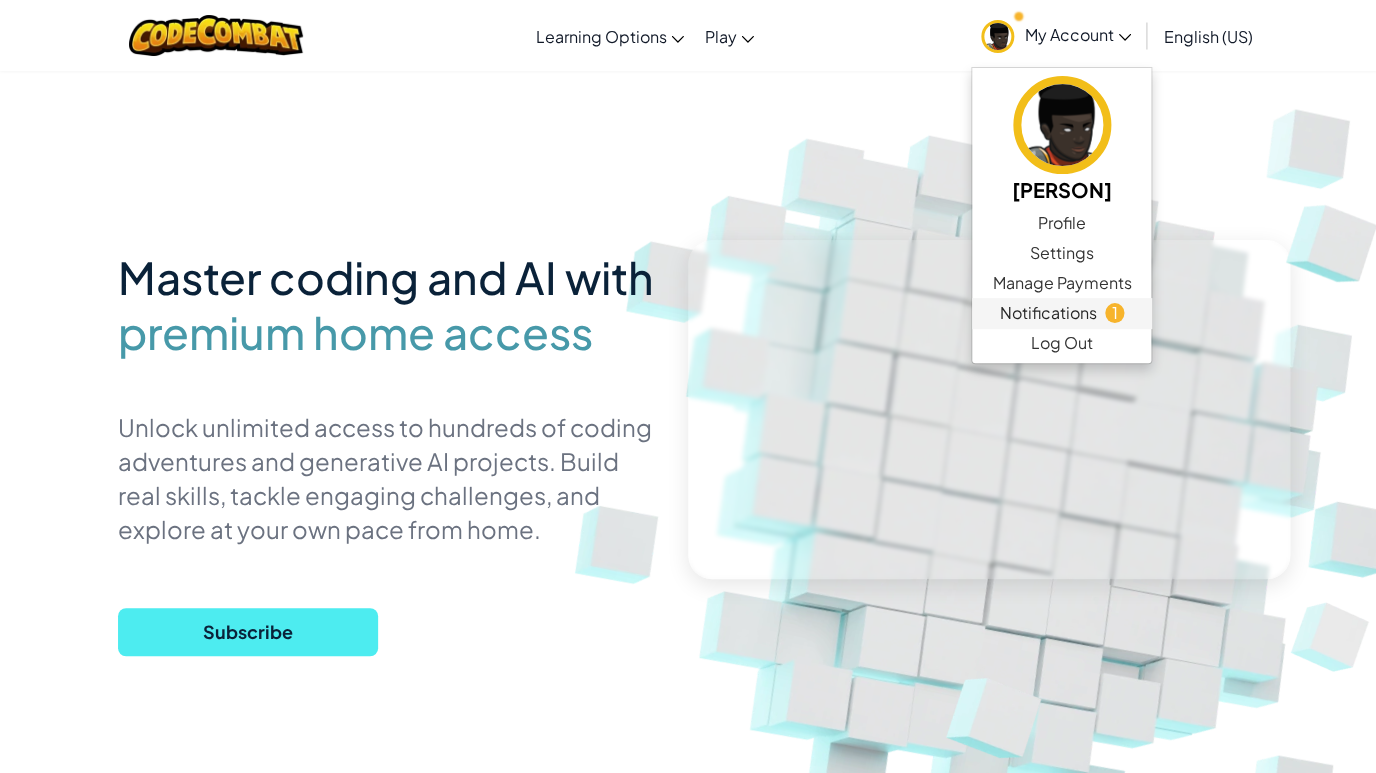 click on "Notifications" at bounding box center [1048, 313] 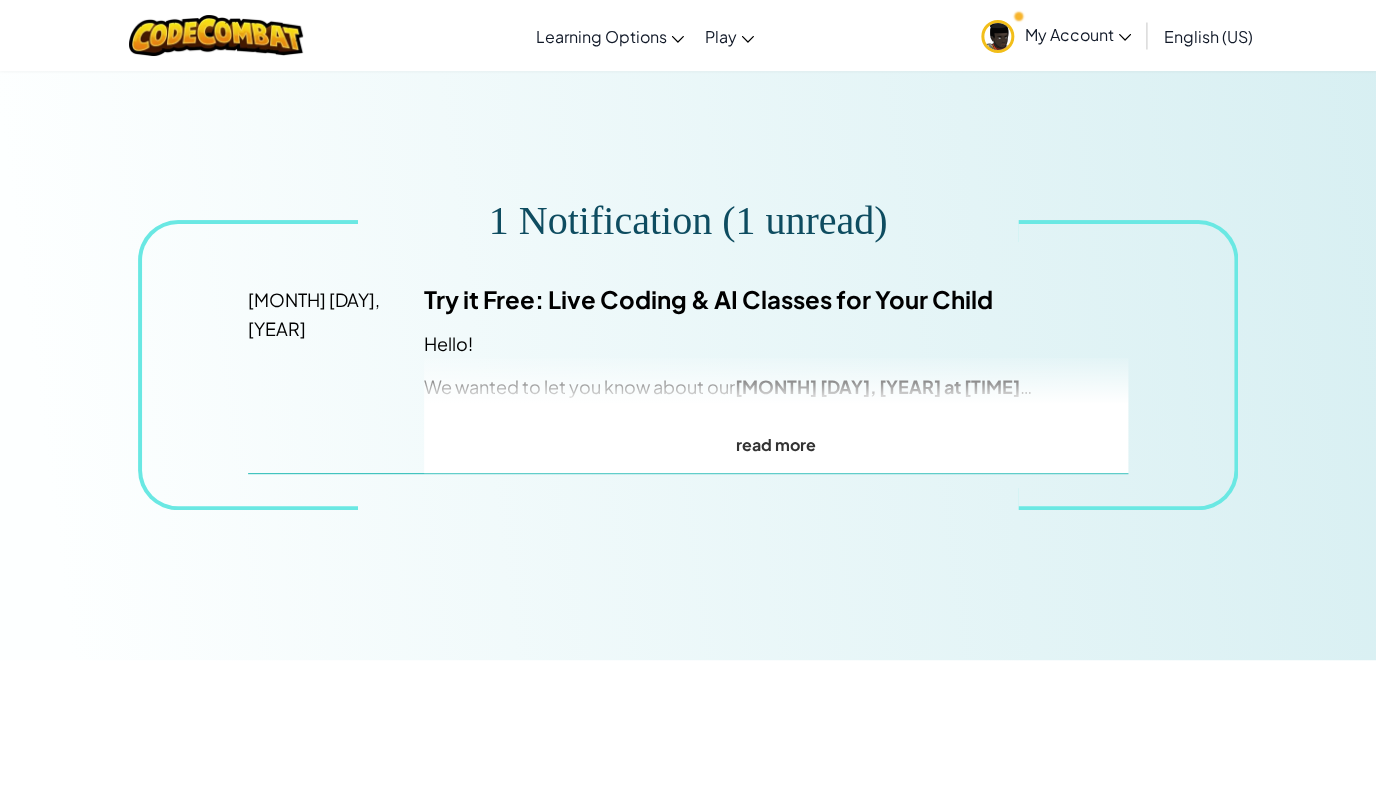 click on "read more" at bounding box center [776, 444] 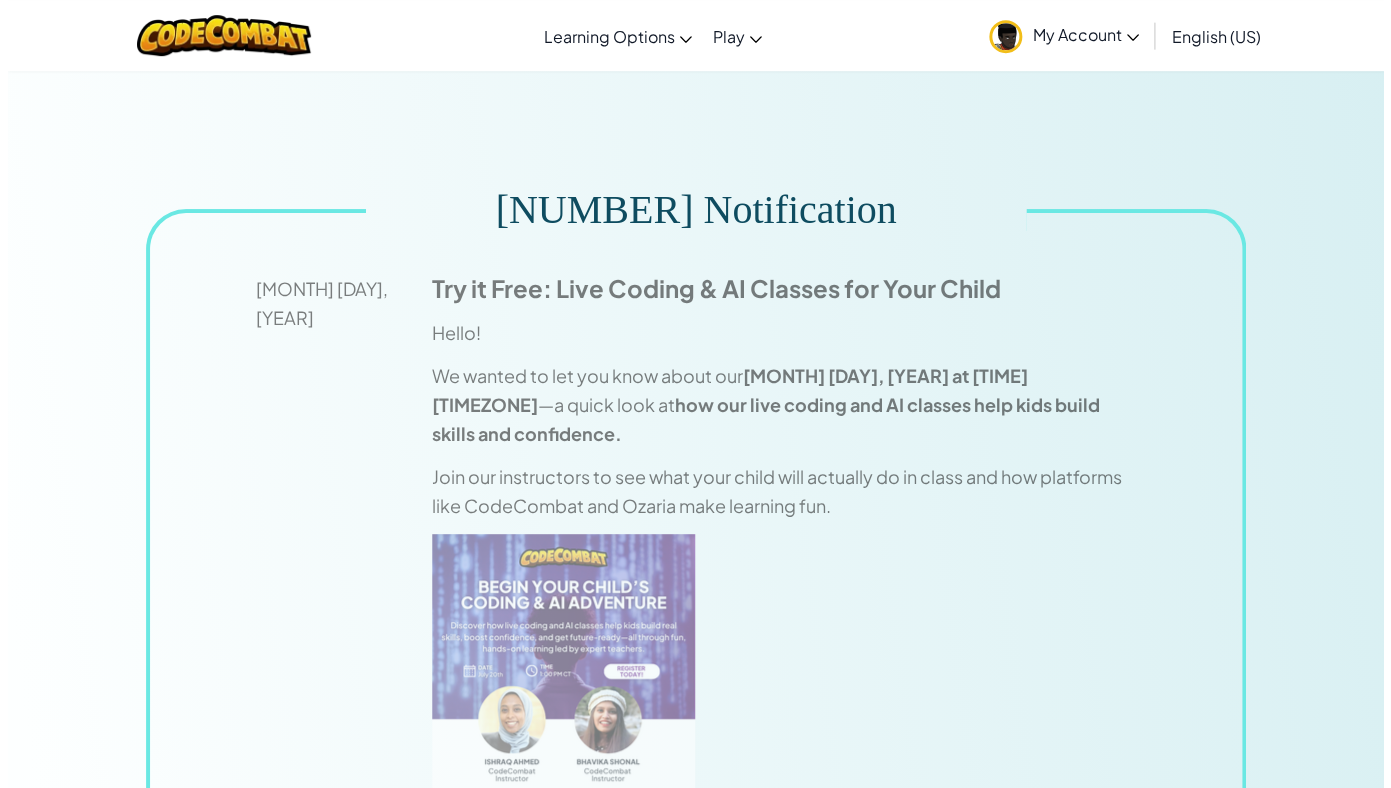 scroll, scrollTop: 0, scrollLeft: 0, axis: both 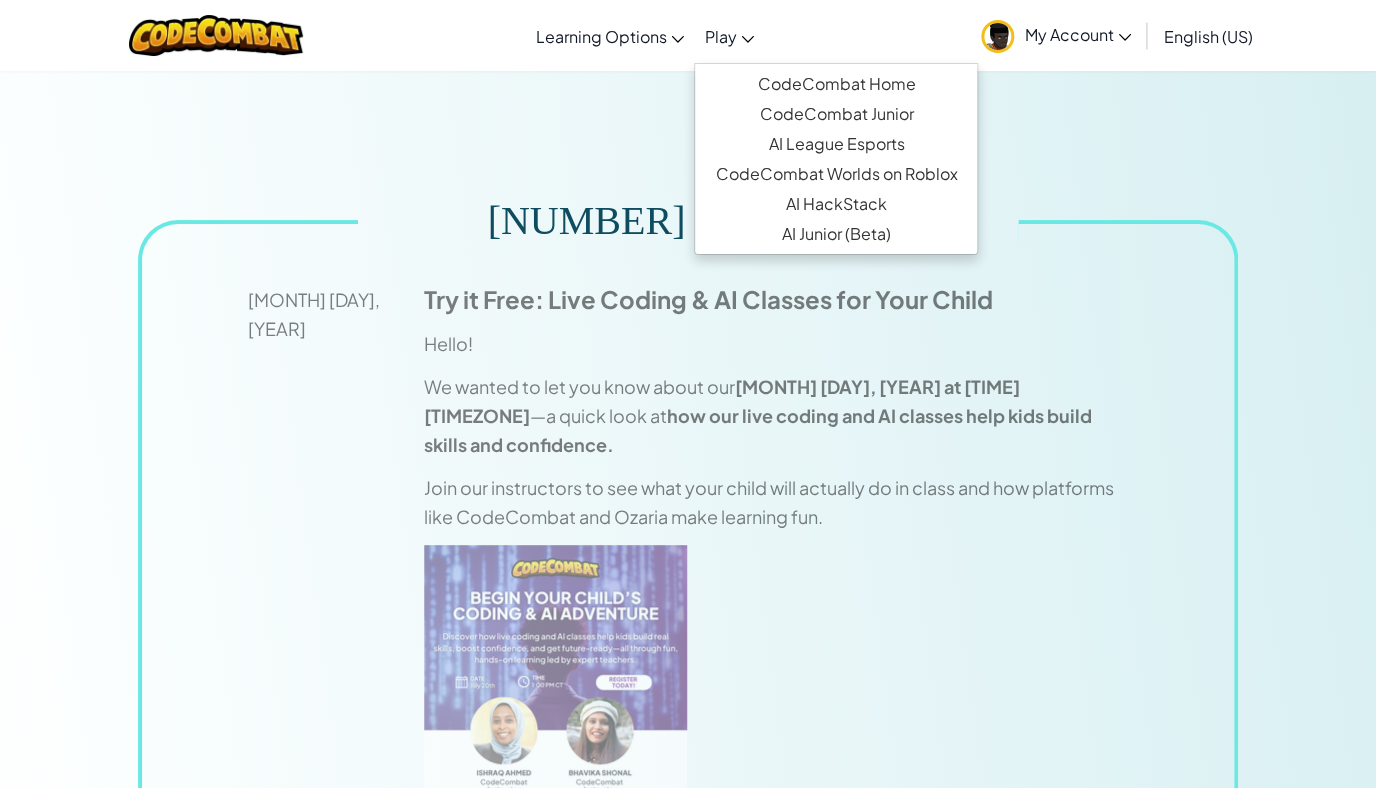 click on "Play" at bounding box center (729, 36) 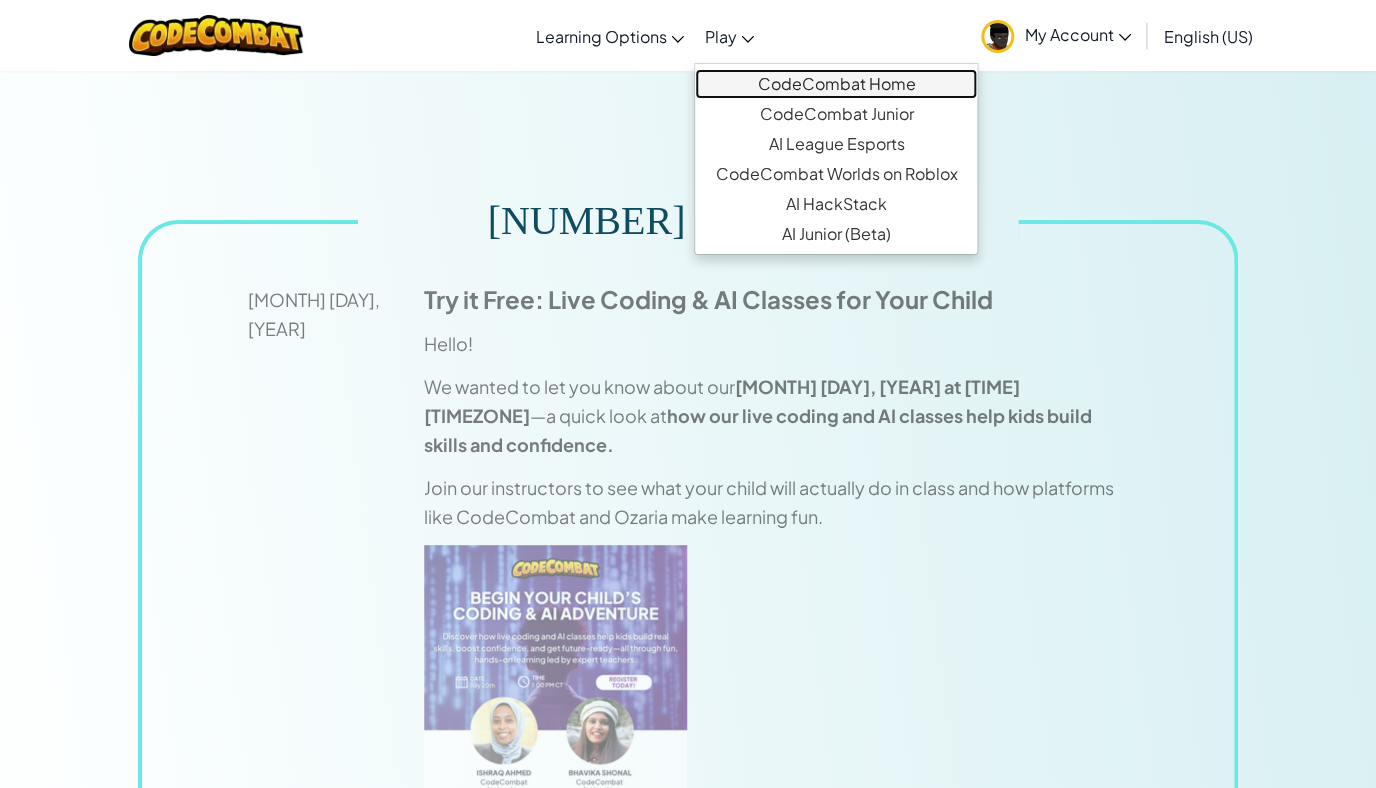 click on "CodeCombat Home" at bounding box center (836, 84) 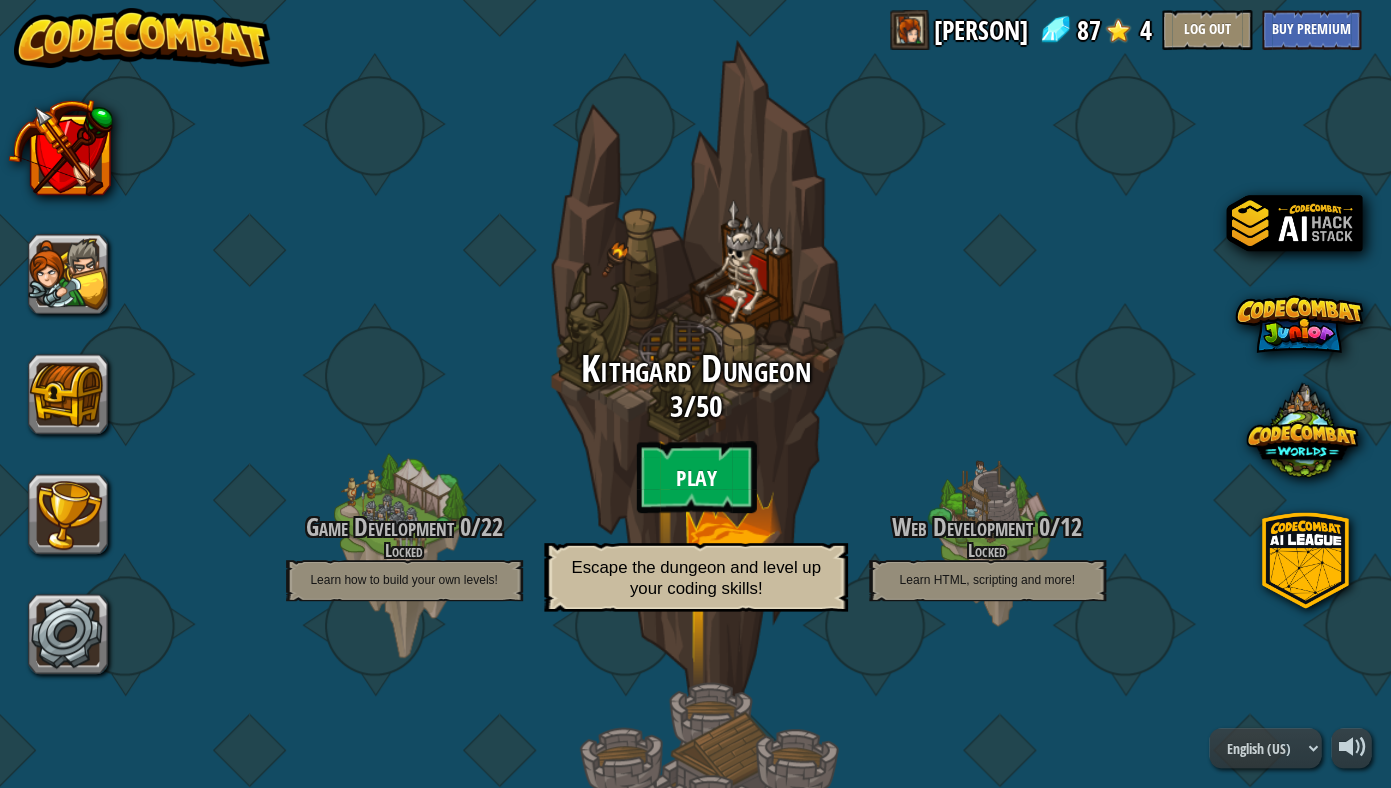 click on "Play" at bounding box center [696, 477] 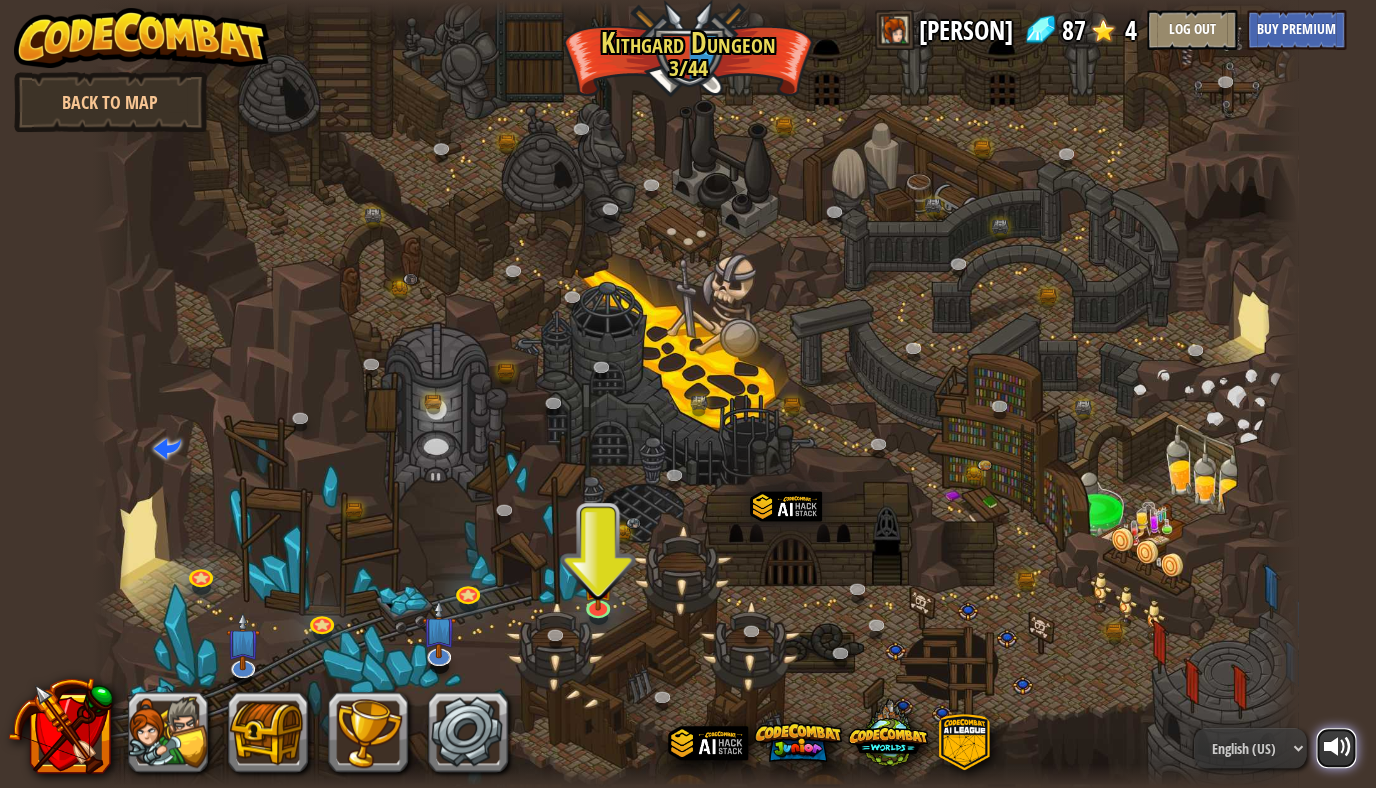 click at bounding box center [1336, 748] 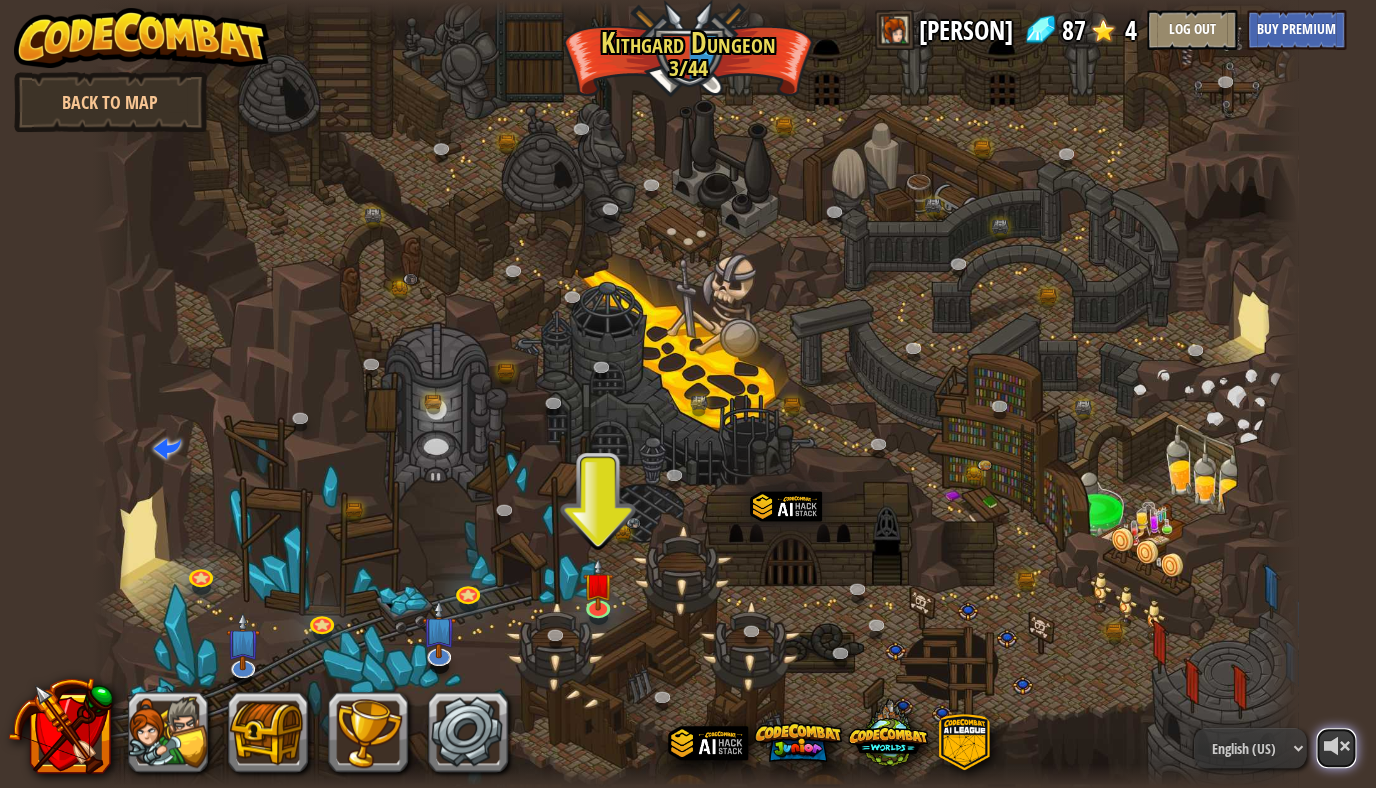 click at bounding box center (1338, 747) 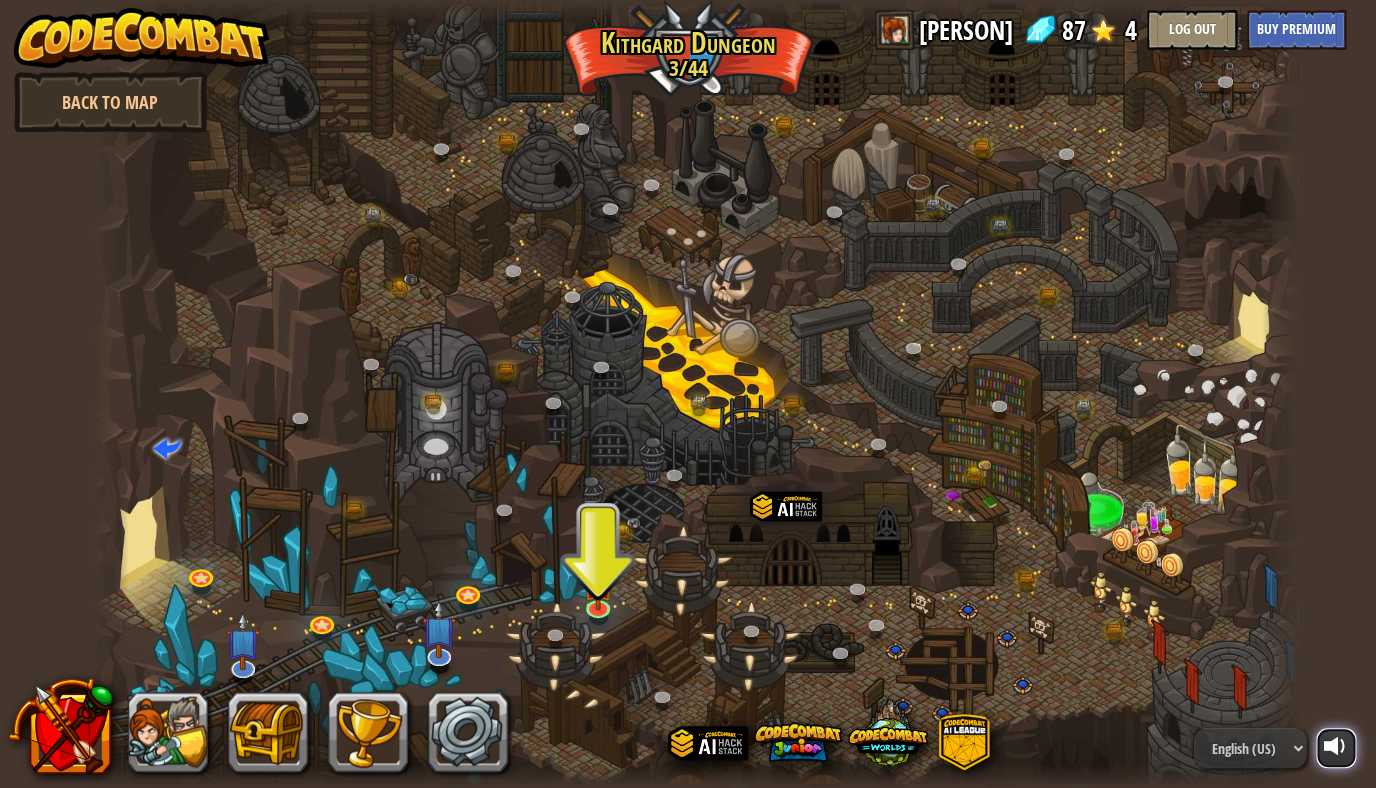 click at bounding box center [1338, 747] 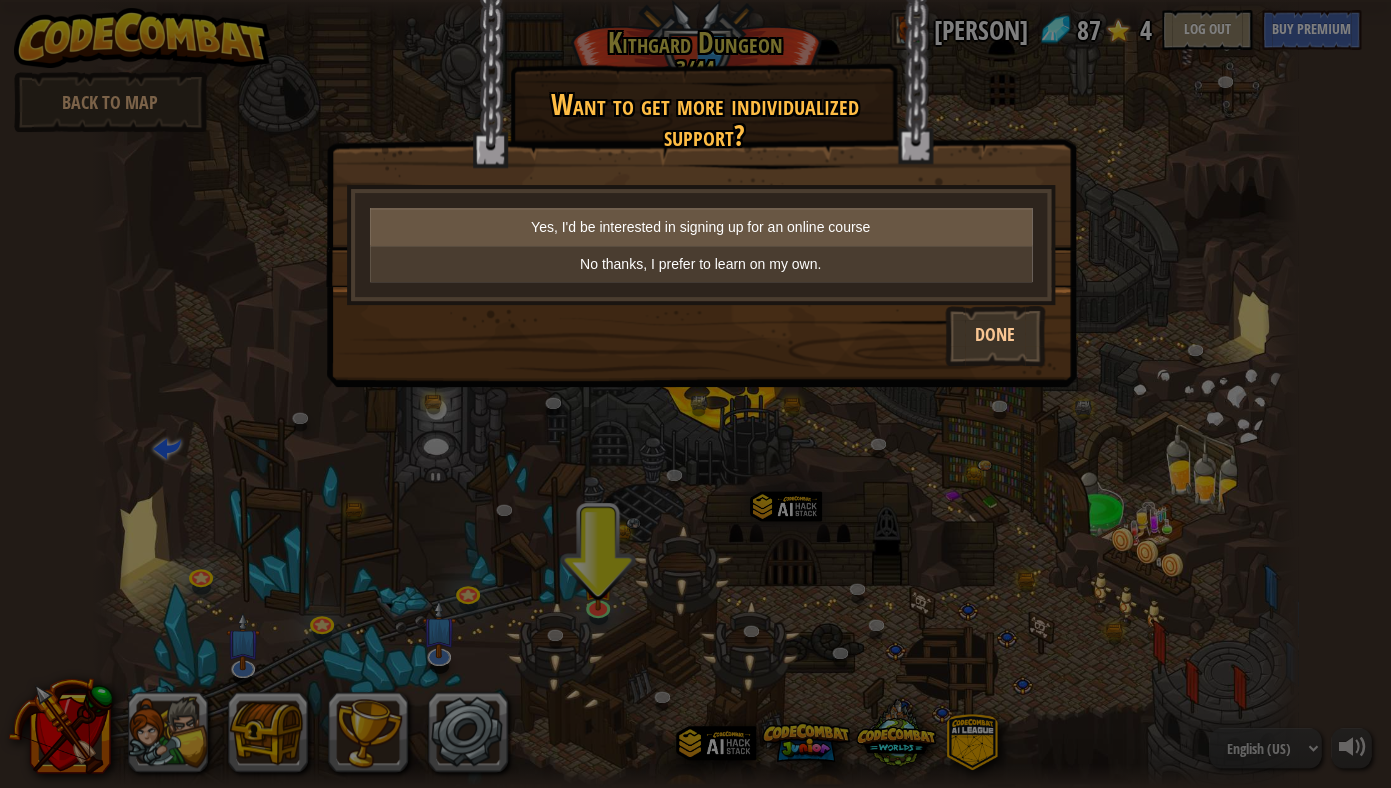 click on "Yes, I'd be interested in signing up for an online course" at bounding box center [701, 227] 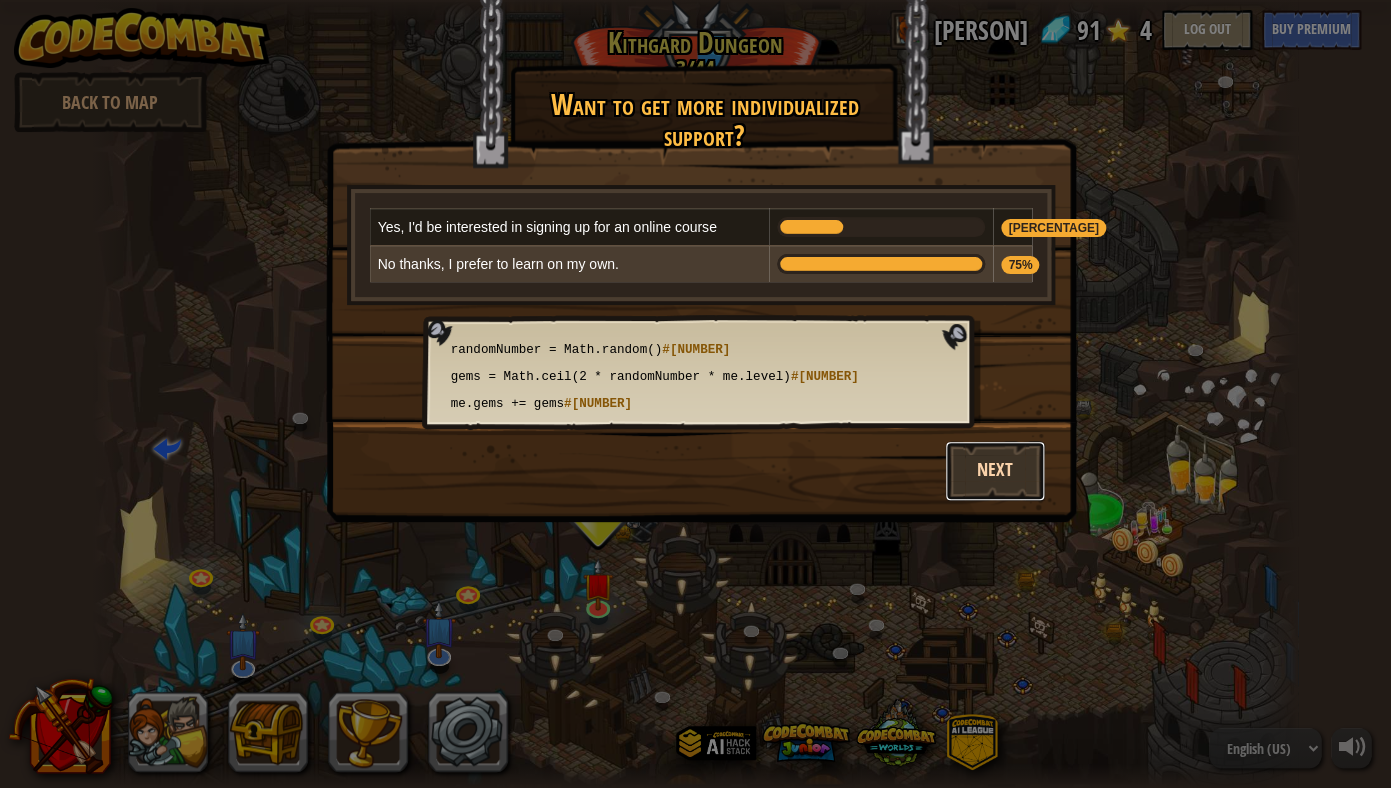 click on "Next" at bounding box center (995, 471) 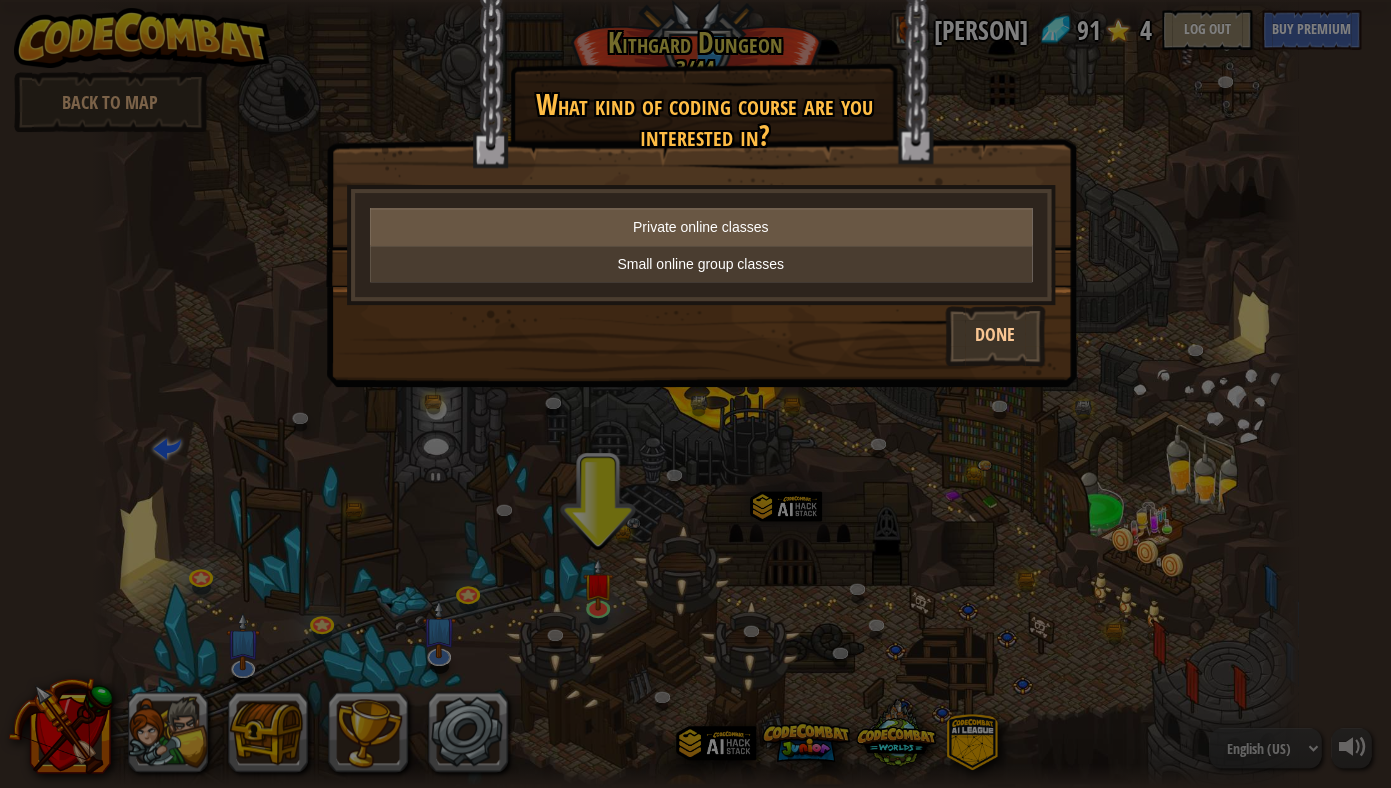 click on "Private online classes" at bounding box center (701, 227) 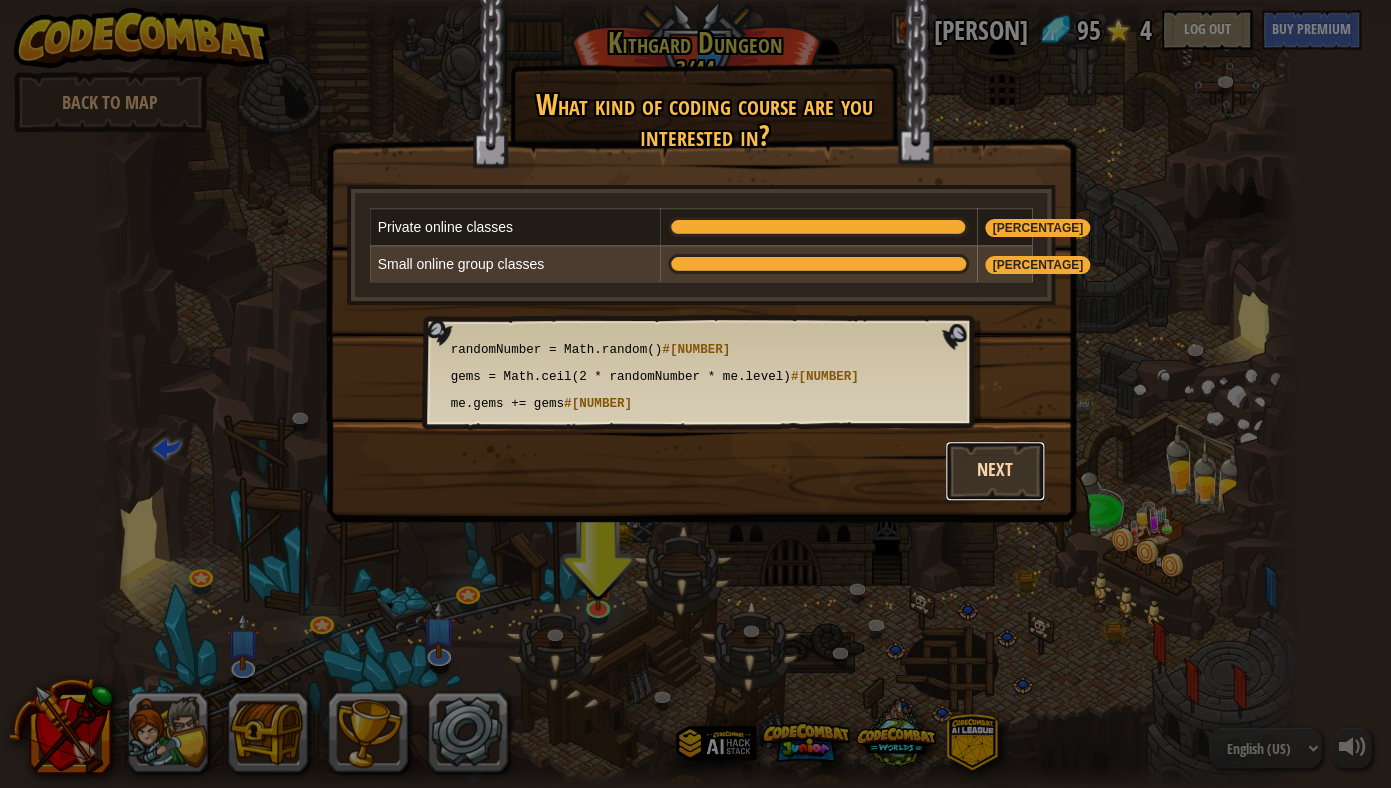 click on "Next" at bounding box center [995, 471] 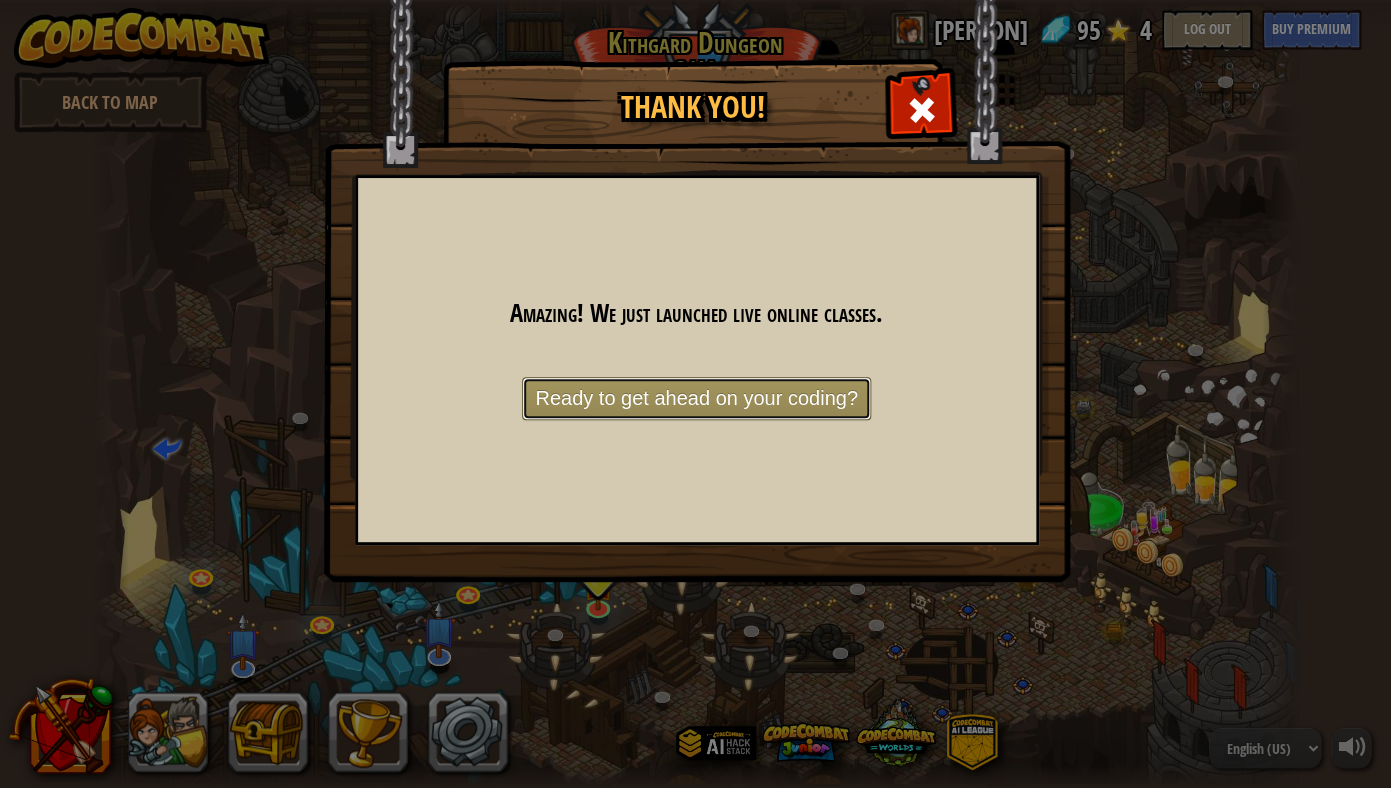 click on "Ready to get ahead on your coding?" at bounding box center (696, 398) 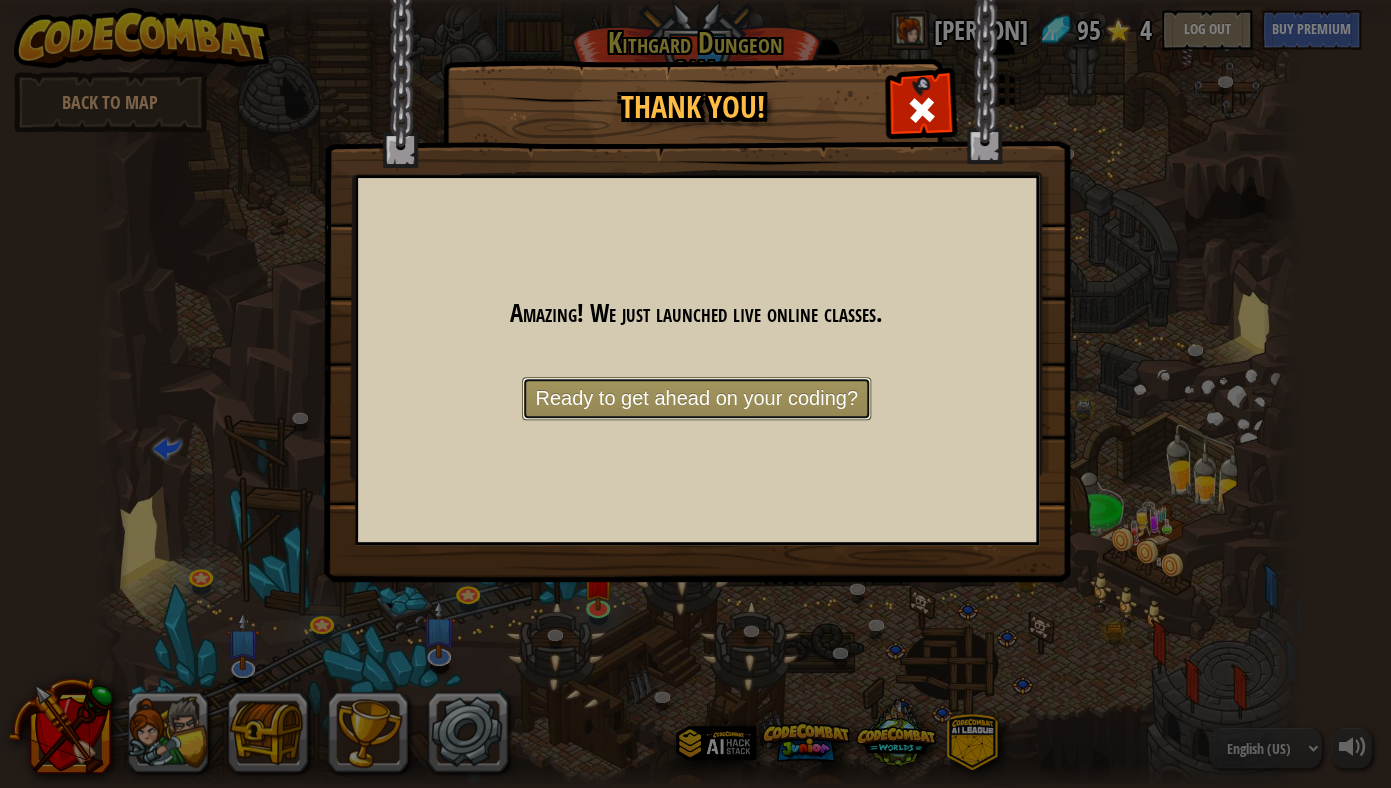 click on "Ready to get ahead on your coding?" at bounding box center [696, 398] 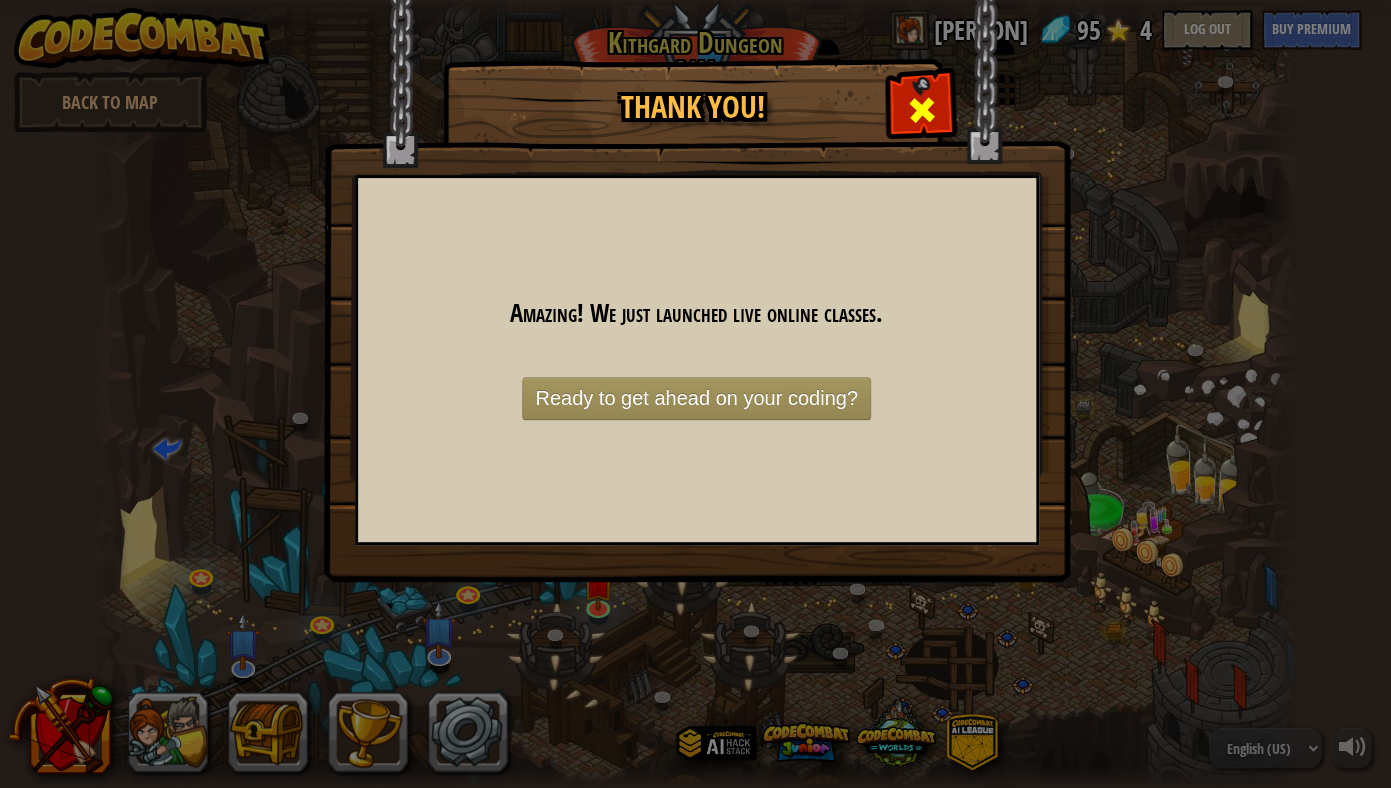 click at bounding box center (922, 110) 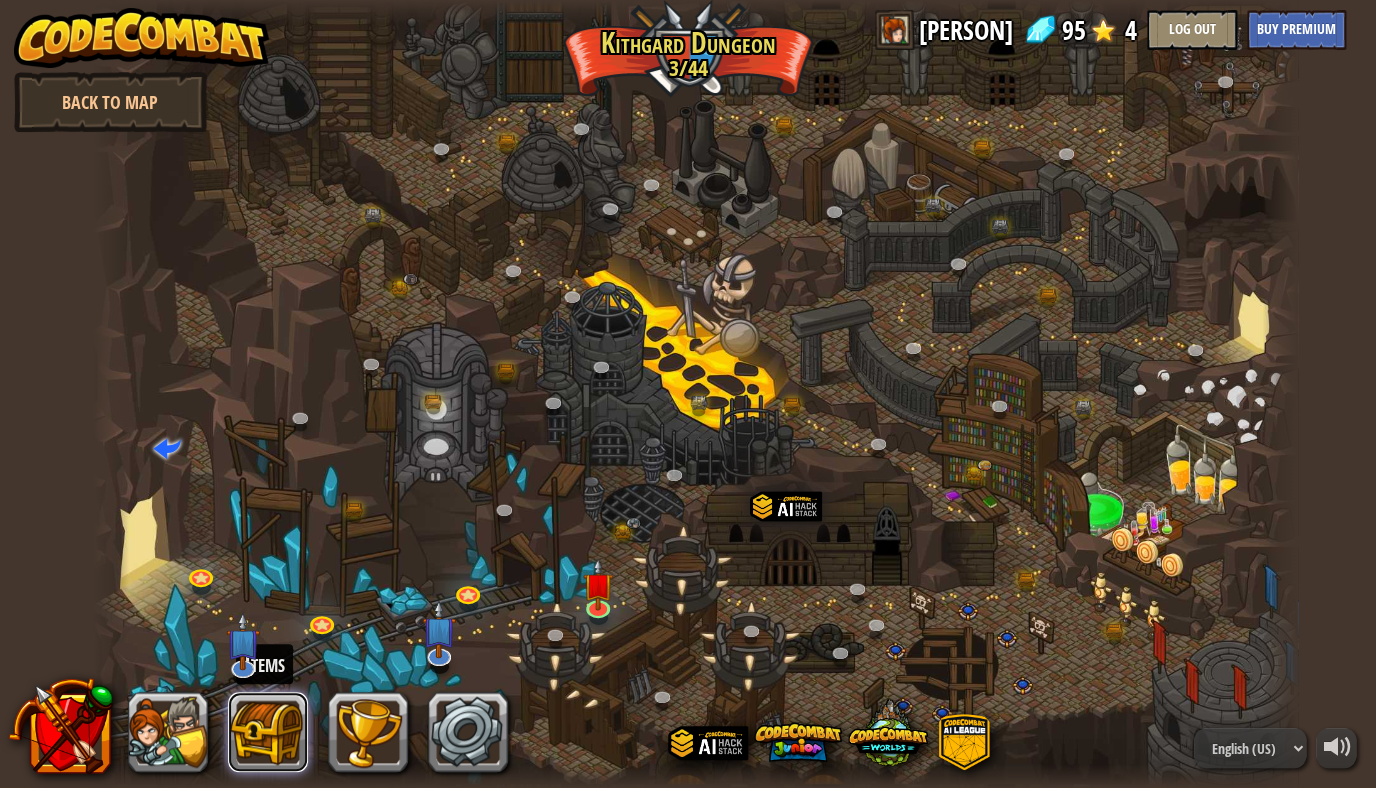 click at bounding box center [268, 732] 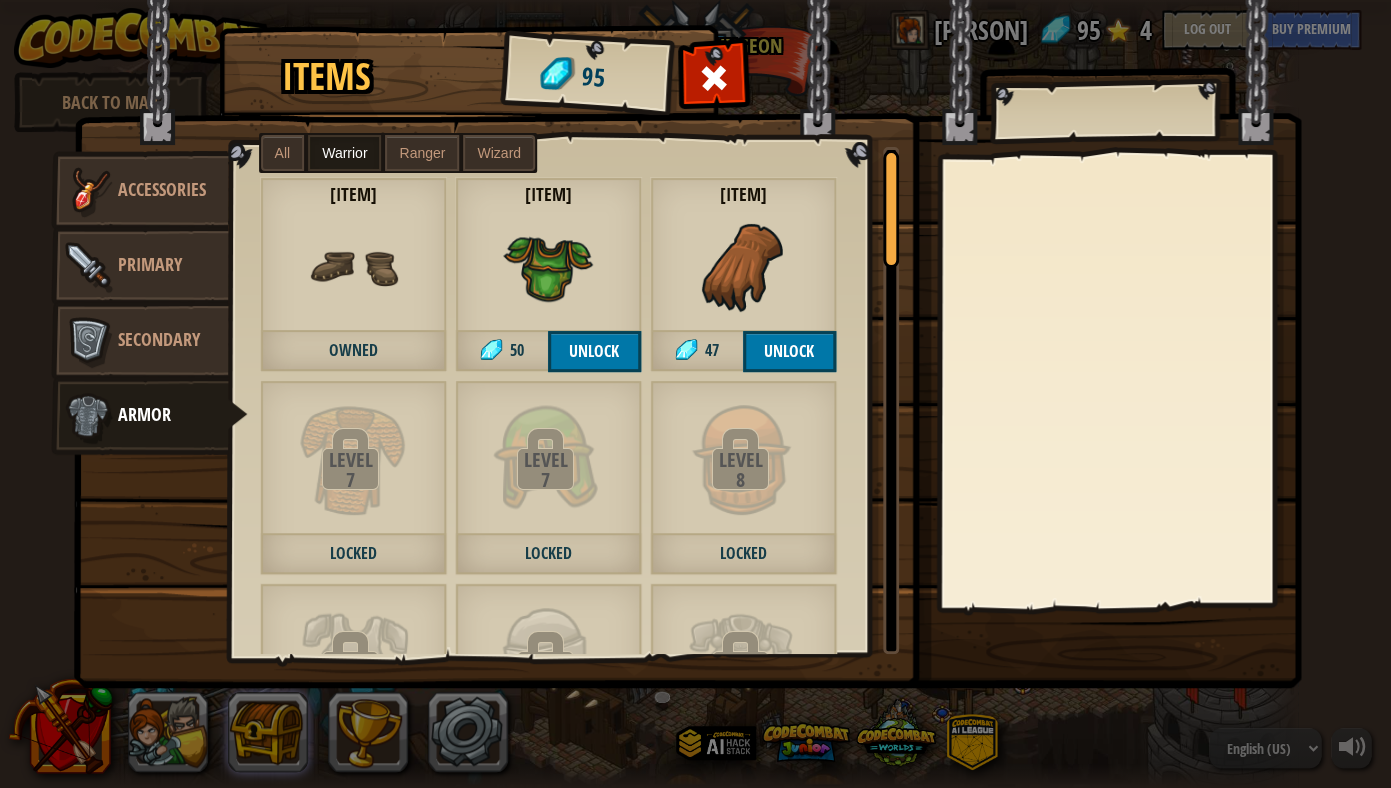 click on "Items 95 Misc Accessories Primary Secondary Armor All Warrior Ranger Wizard Level 9 Locked Level 11 Locked Level 11 Locked Level 12 Locked Level 12 Locked Level 13 Locked Level 17 Locked Level 19 Locked Level 66 Locked Level 66 Locked Level 66 Locked Level 66 Locked Level 66 Locked Level 66 Locked Level 66 Locked Level 66 Locked Leather Belt Owned Tarnished Copper Band 67 Unlock Level 7 Locked Level 7 Locked Level 7 Locked Level 7 Locked Level 7 Locked Level 8 Locked Level 10 Locked Level 11 Locked Level 12 Locked Level 12 Locked Level 13 Locked Level 14 Locked Level 14 Locked Level 14 Locked Level 14 Locked Level 14 Locked Level 15 Locked Level 15 Locked Level 15 Locked Level 16 Locked Level 16 Locked Level 16 Locked Level 17 Locked Level 17 Locked Level 18 Locked Level 18 Locked Level 18 Locked Level 18 Locked Level 19 Locked Level 19 Locked Level 20 Locked Level 20 Locked Level 20 Locked Level 30 Locked Level 30 Locked Level 30 Locked Level 37 Locked Level 66 Locked Level 66 Locked Level 66 Locked Level 66" at bounding box center [695, 394] 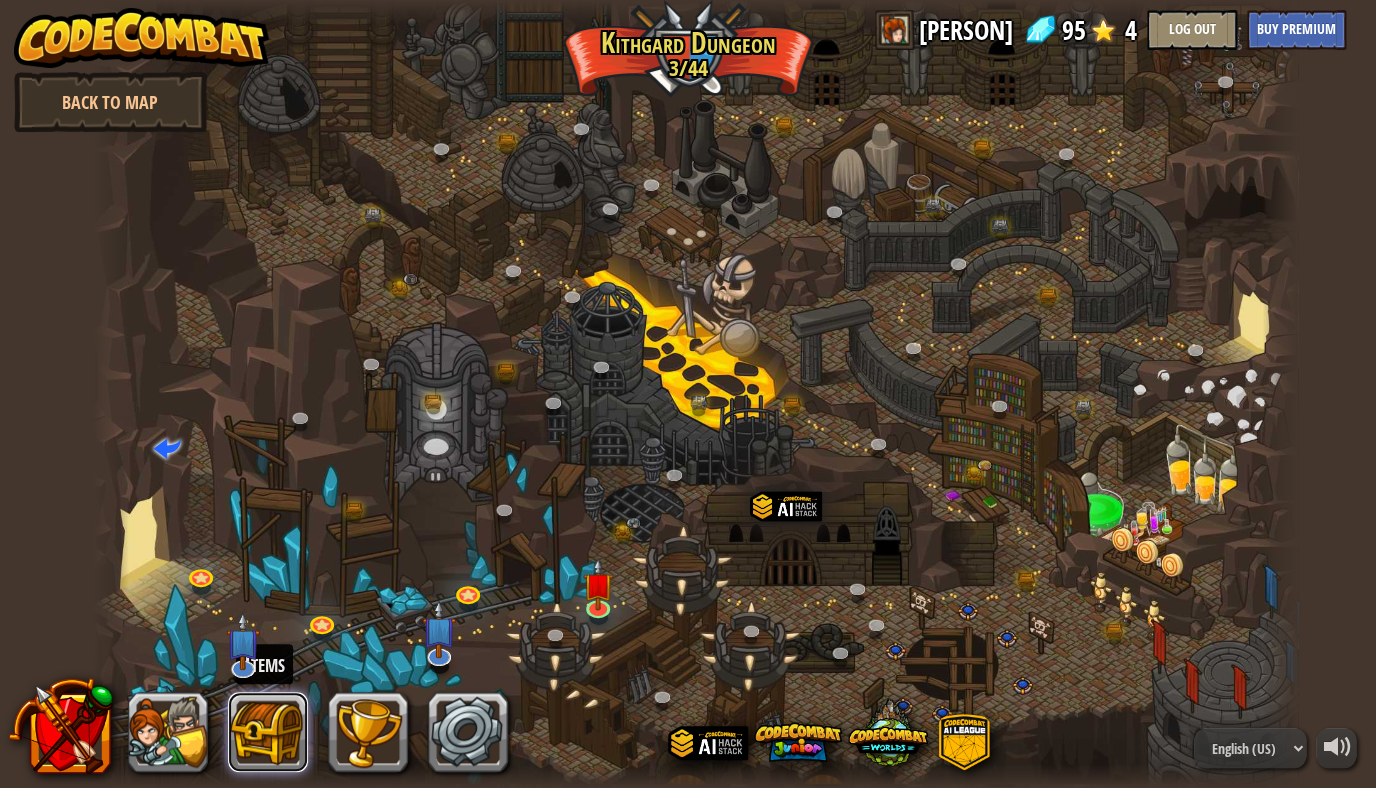 click at bounding box center (268, 732) 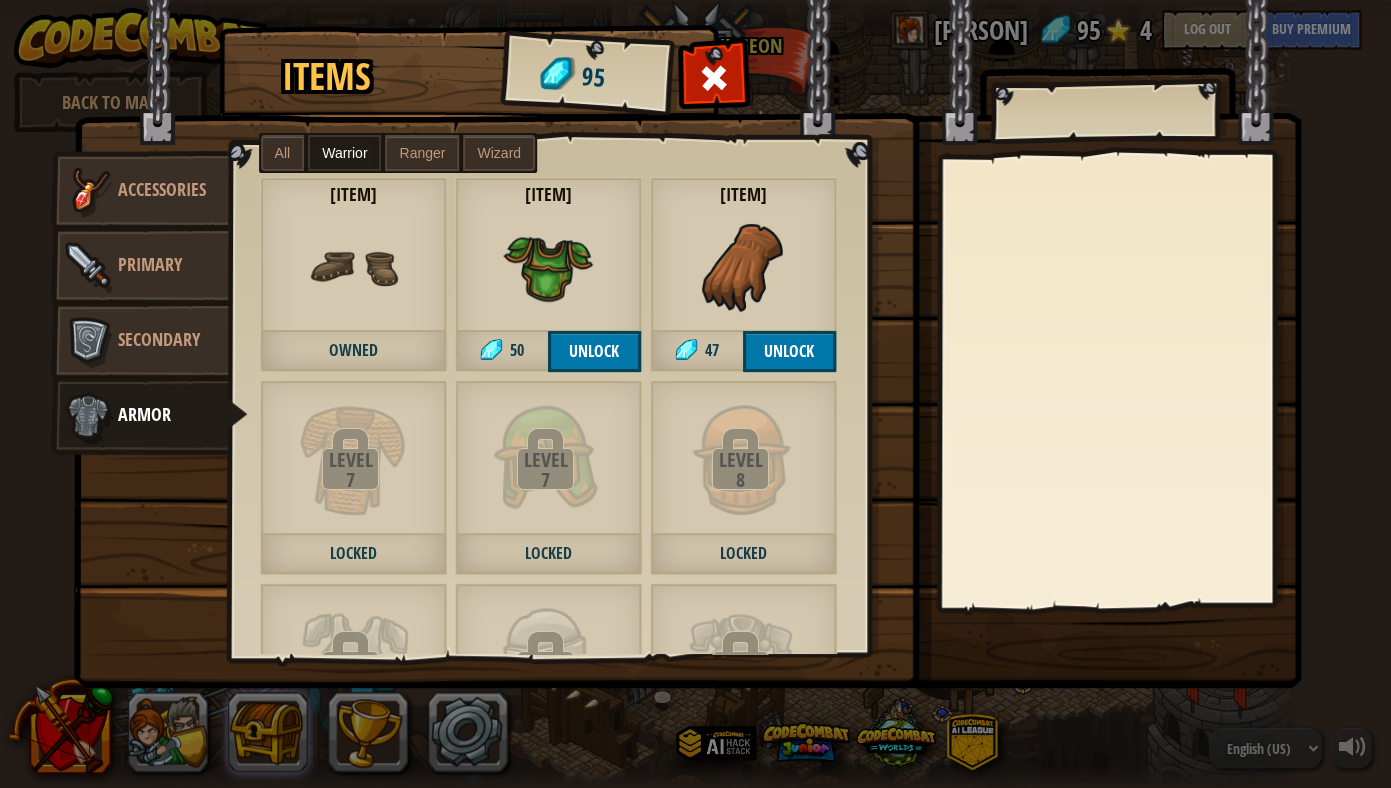 click on "Items 95 Misc Accessories Primary Secondary Armor All Warrior Ranger Wizard Level 9 Locked Level 11 Locked Level 11 Locked Level 12 Locked Level 12 Locked Level 13 Locked Level 17 Locked Level 19 Locked Level 66 Locked Level 66 Locked Level 66 Locked Level 66 Locked Level 66 Locked Level 66 Locked Level 66 Locked Level 66 Locked Leather Belt Owned Tarnished Copper Band 67 Unlock Level 7 Locked Level 7 Locked Level 7 Locked Level 7 Locked Level 7 Locked Level 8 Locked Level 10 Locked Level 11 Locked Level 12 Locked Level 12 Locked Level 13 Locked Level 14 Locked Level 14 Locked Level 14 Locked Level 14 Locked Level 14 Locked Level 15 Locked Level 15 Locked Level 15 Locked Level 16 Locked Level 16 Locked Level 16 Locked Level 17 Locked Level 17 Locked Level 18 Locked Level 18 Locked Level 18 Locked Level 18 Locked Level 19 Locked Level 19 Locked Level 20 Locked Level 20 Locked Level 20 Locked Level 30 Locked Level 30 Locked Level 30 Locked Level 37 Locked Level 66 Locked Level 66 Locked Level 66 Locked Level 66" at bounding box center (695, 394) 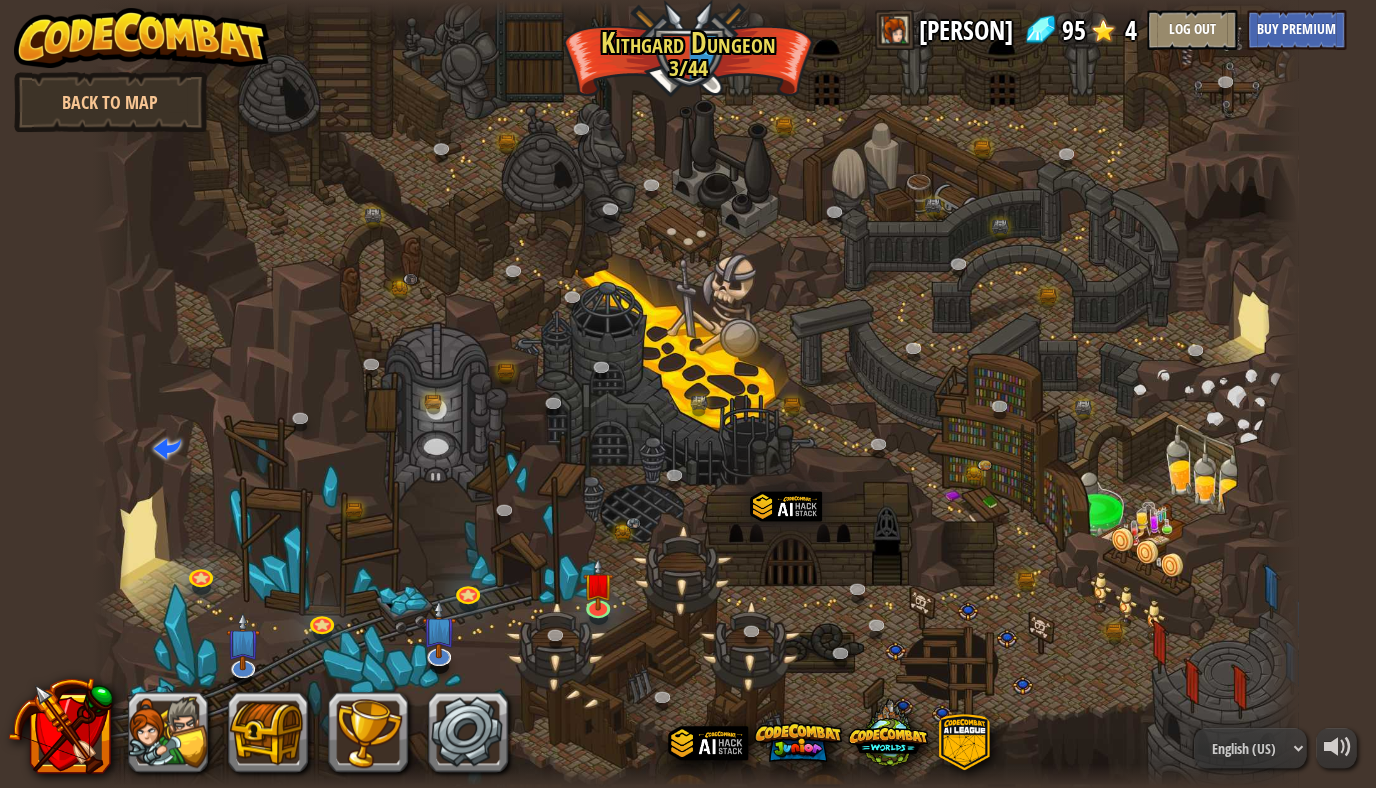 click at bounding box center [696, 394] 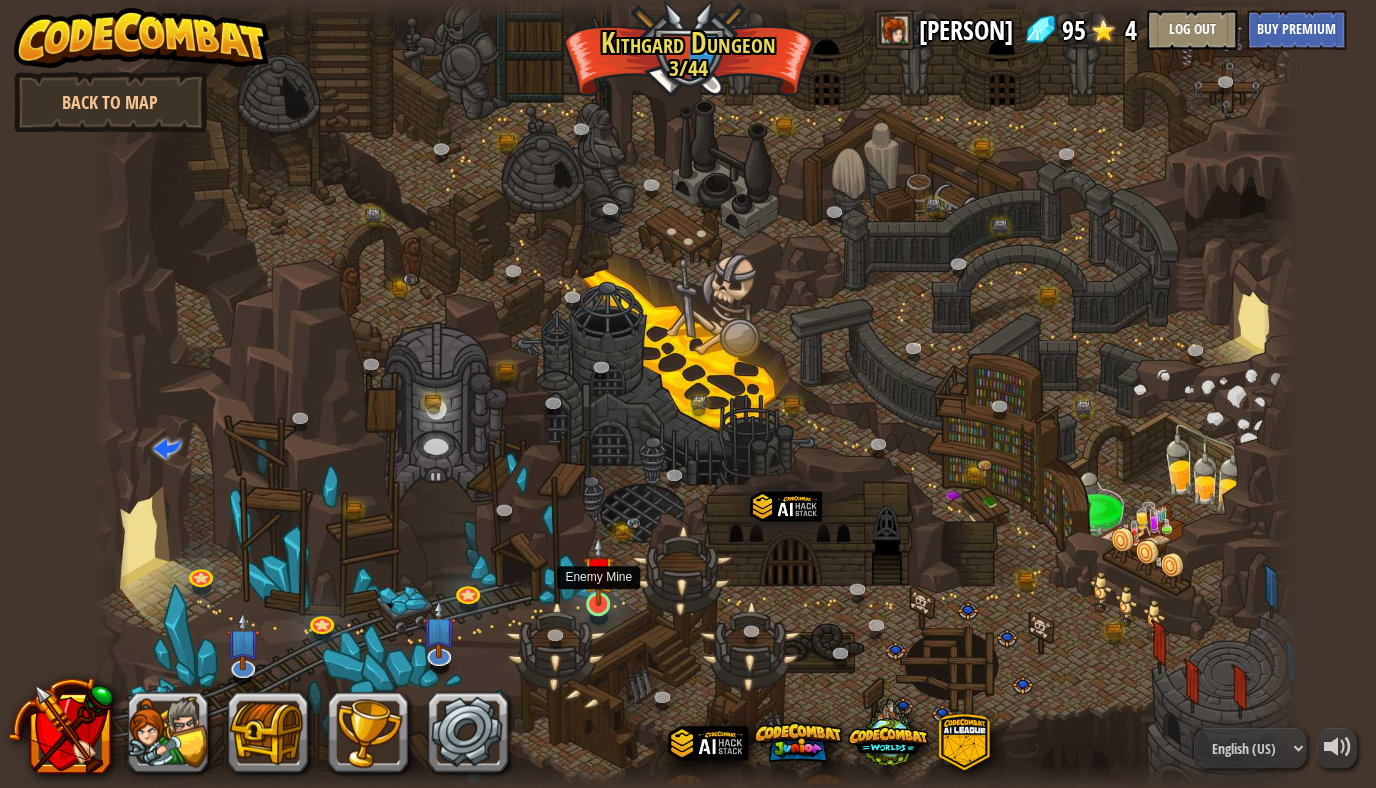 click at bounding box center (598, 571) 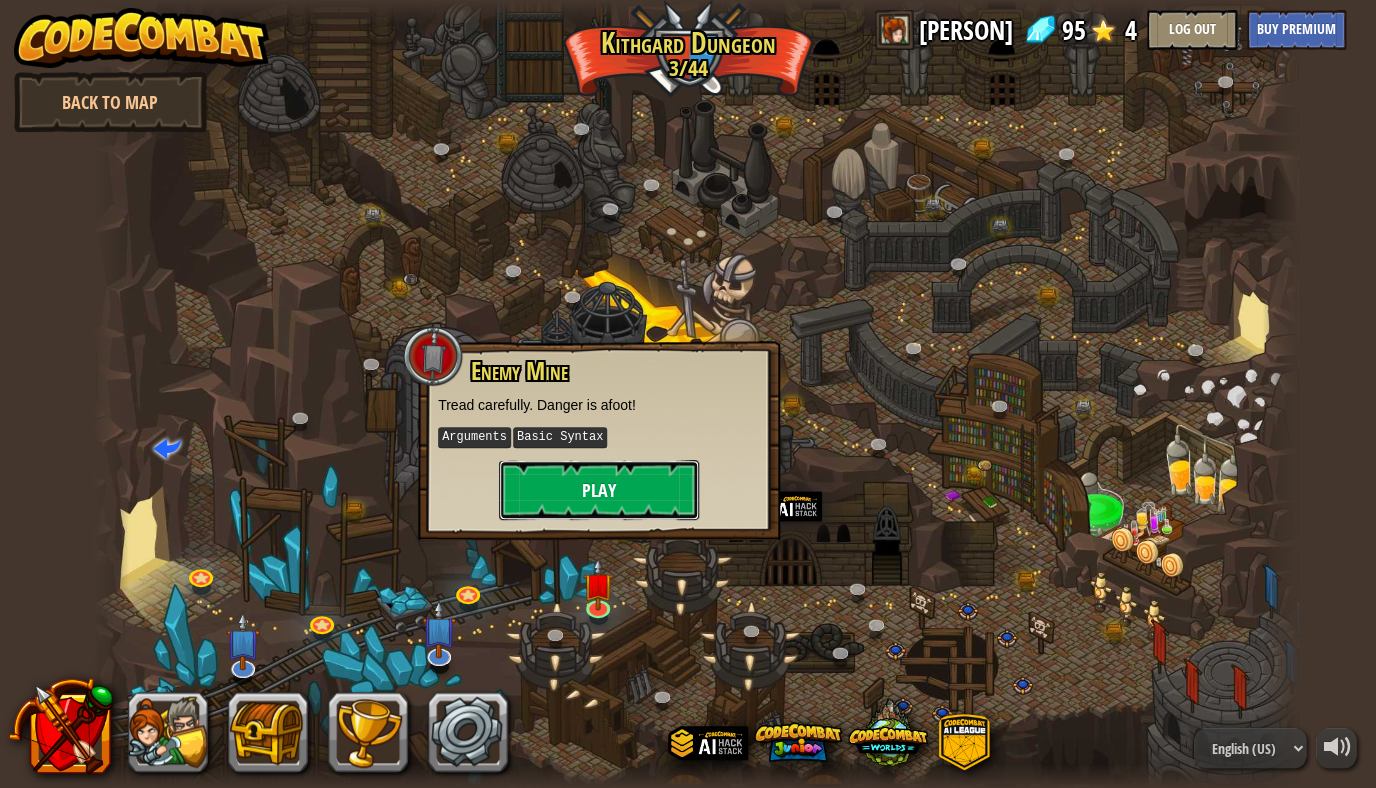 click on "Play" at bounding box center [599, 490] 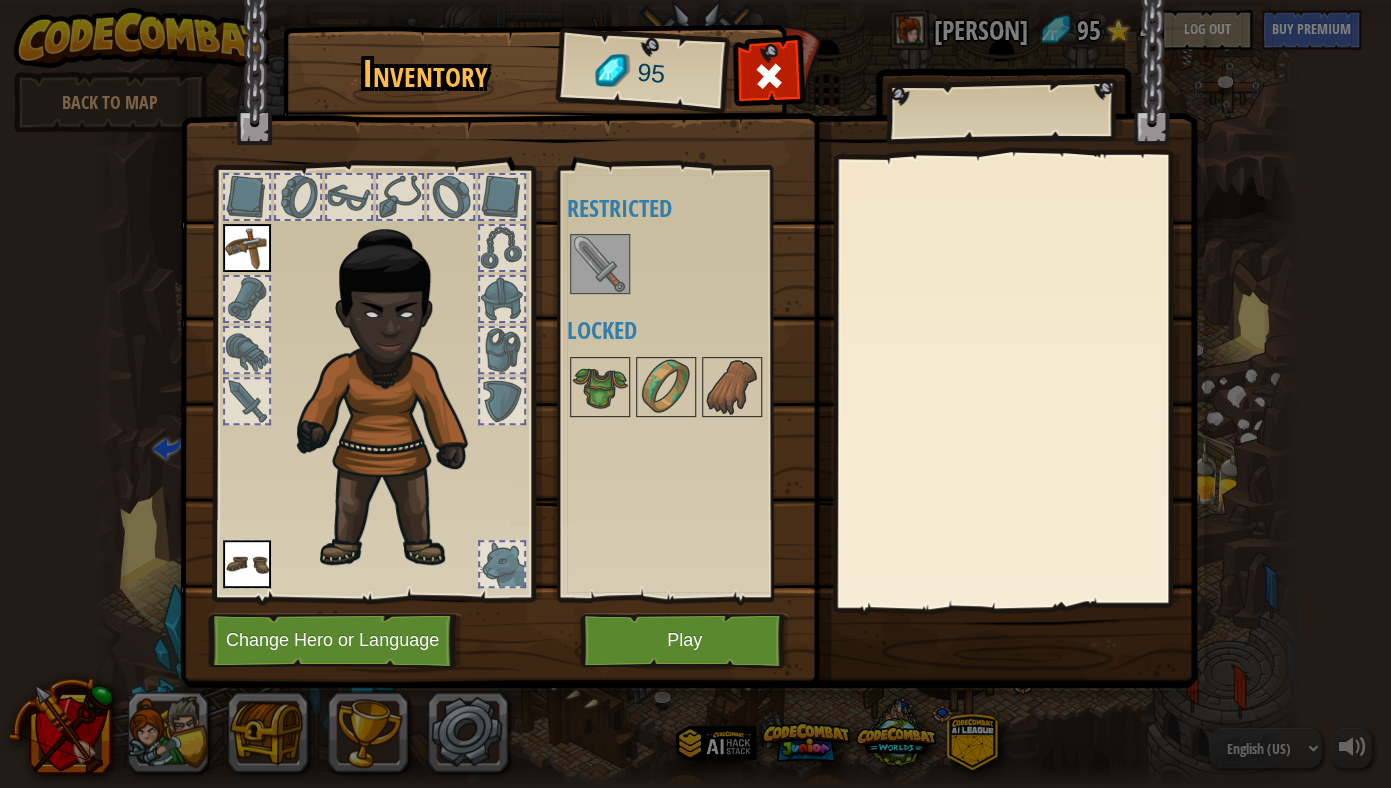 click at bounding box center (600, 264) 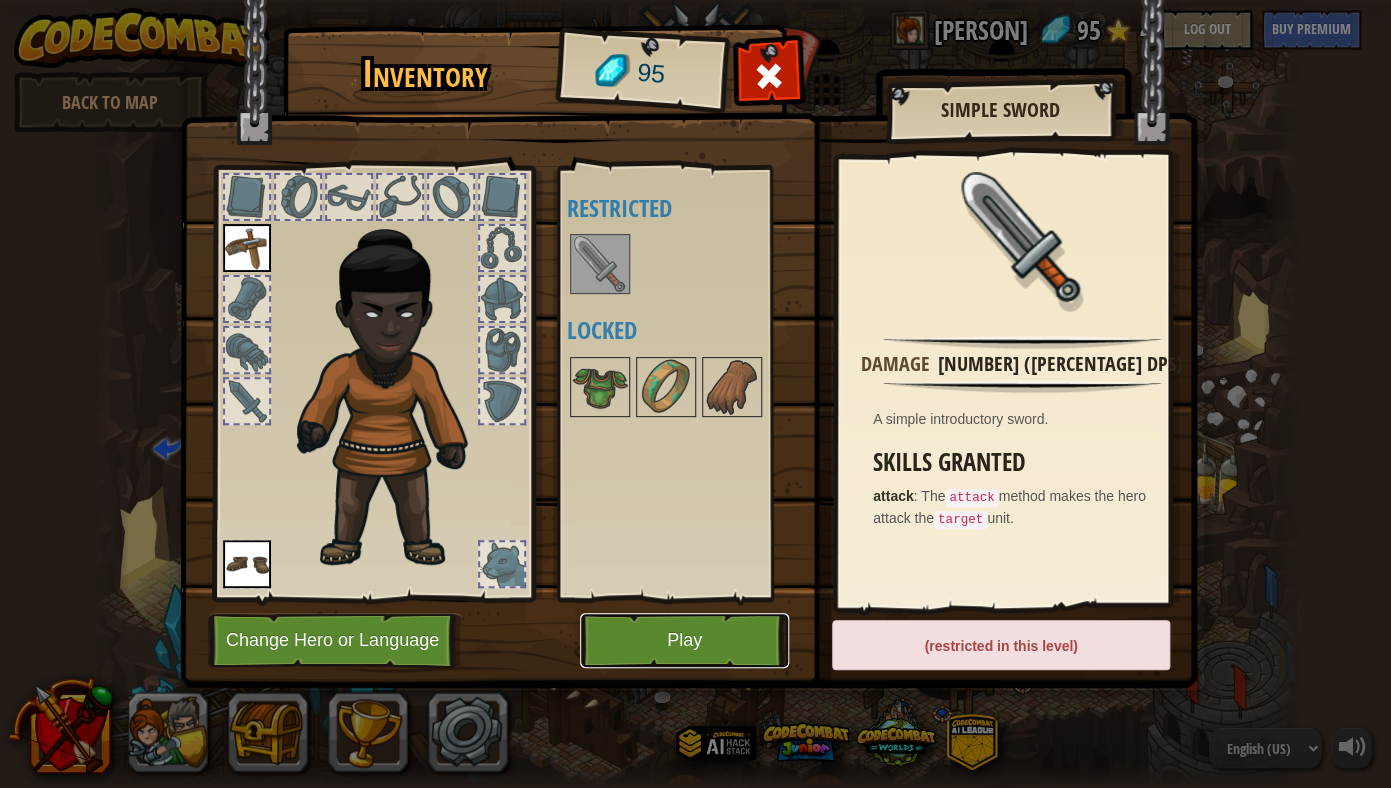 click on "Play" at bounding box center [684, 640] 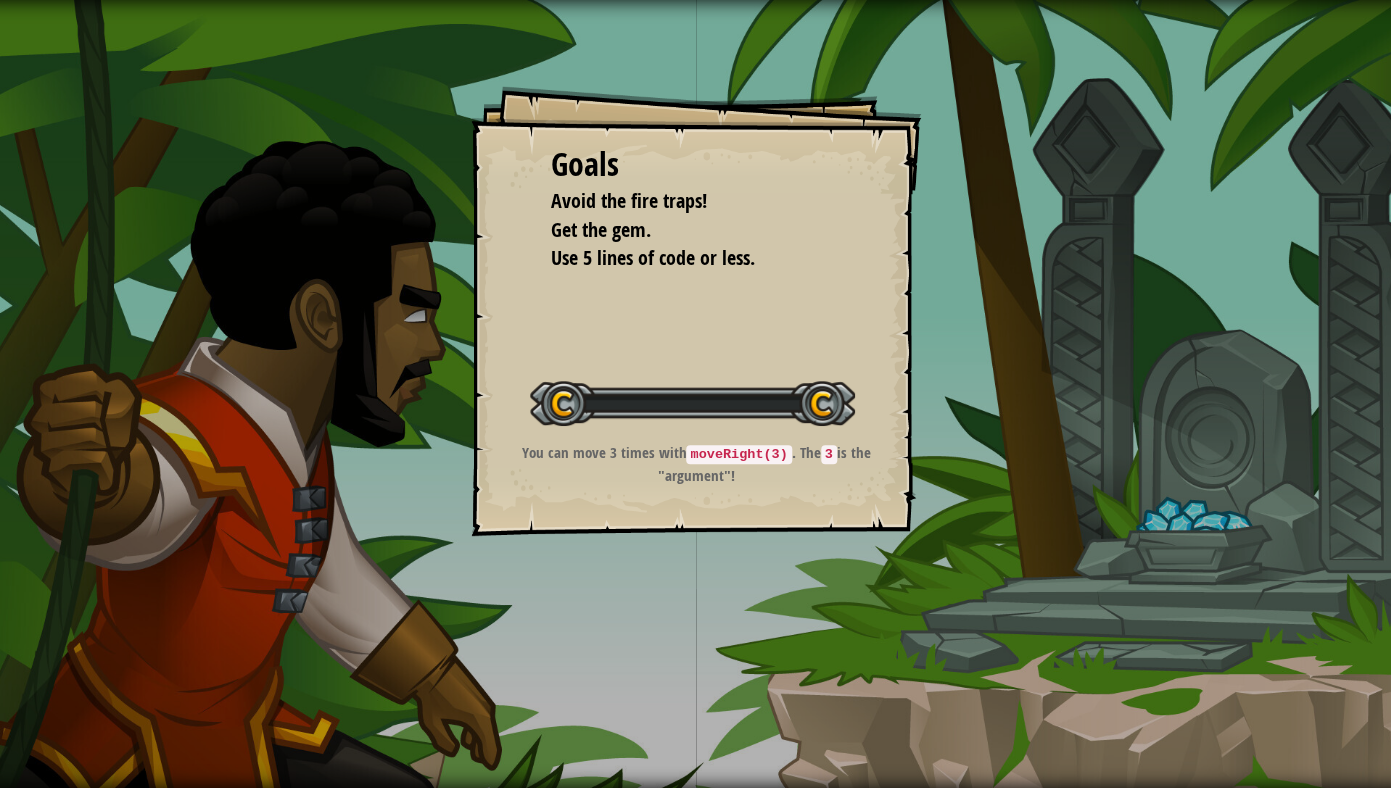 click on "Goals Avoid the fire traps! Get the gem. Use 5 lines of code or less. Start Level Error loading from server. Try refreshing the page. You'll need a subscription to play this level. Subscribe You'll need to join a course to play this level. Back to my courses Ask your teacher to assign a license to you so you can continue to play CodeCombat! Back to my courses This level is locked. Back to my courses You can move 3 times with  moveRight(3) . The  3  is the "argument"!" at bounding box center (695, 394) 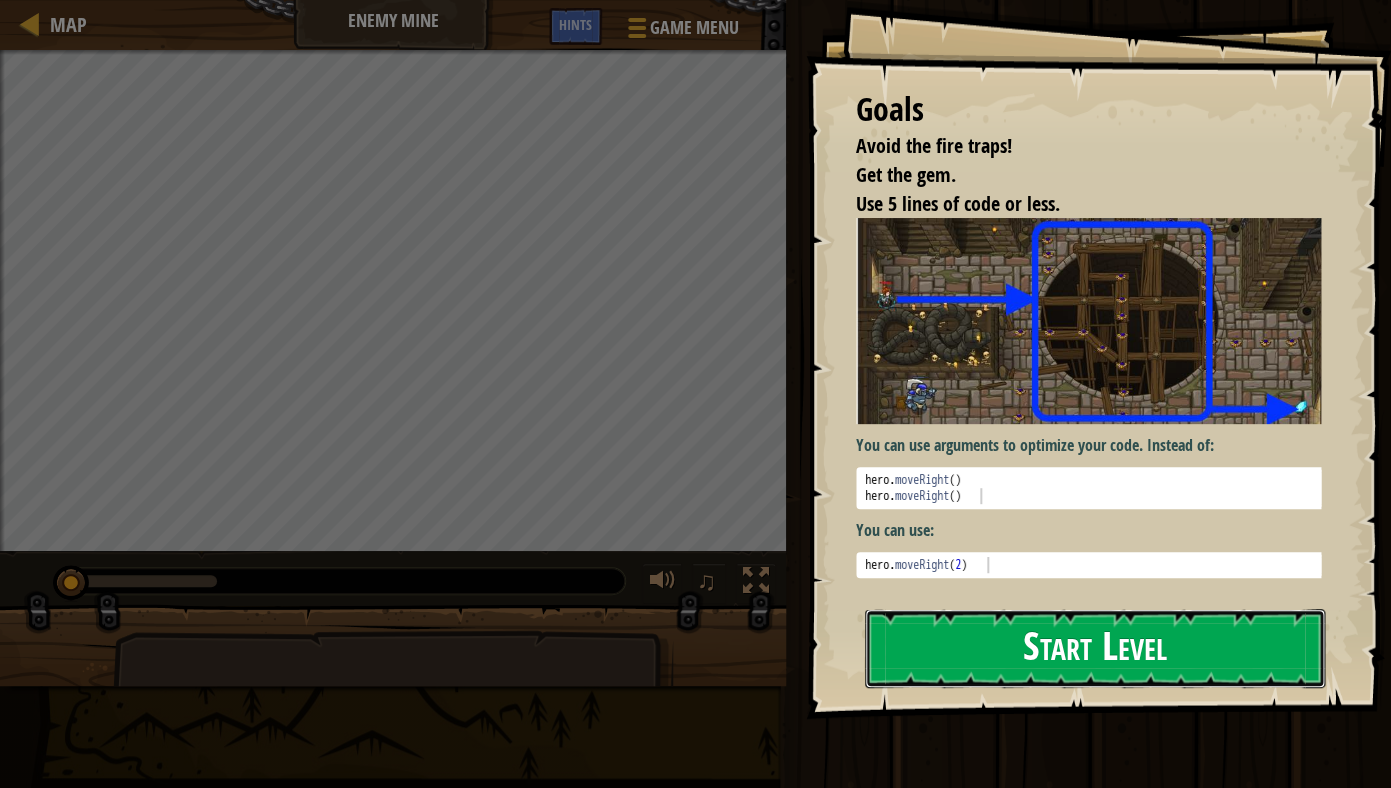 click on "Start Level" at bounding box center (1095, 648) 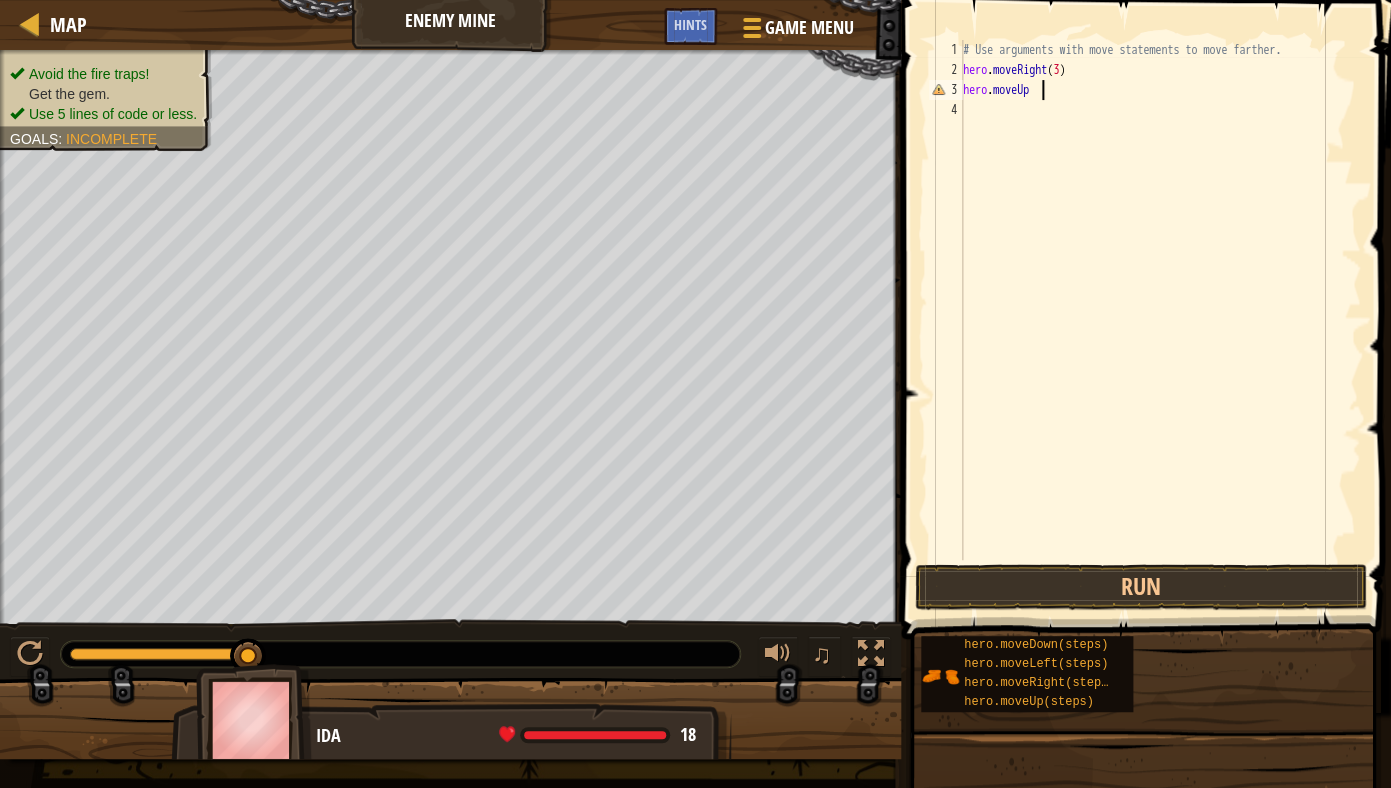 scroll, scrollTop: 9, scrollLeft: 6, axis: both 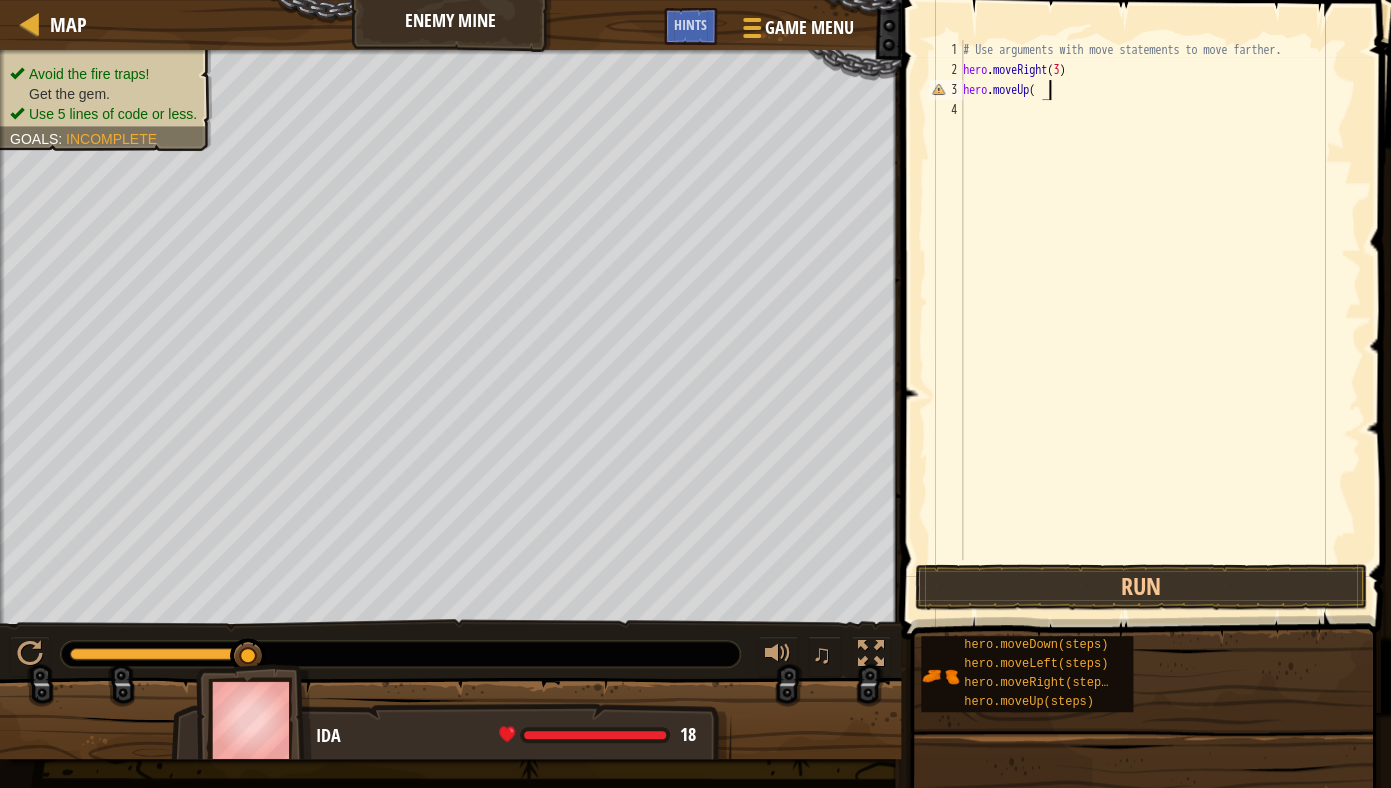 type on "hero.moveUp()" 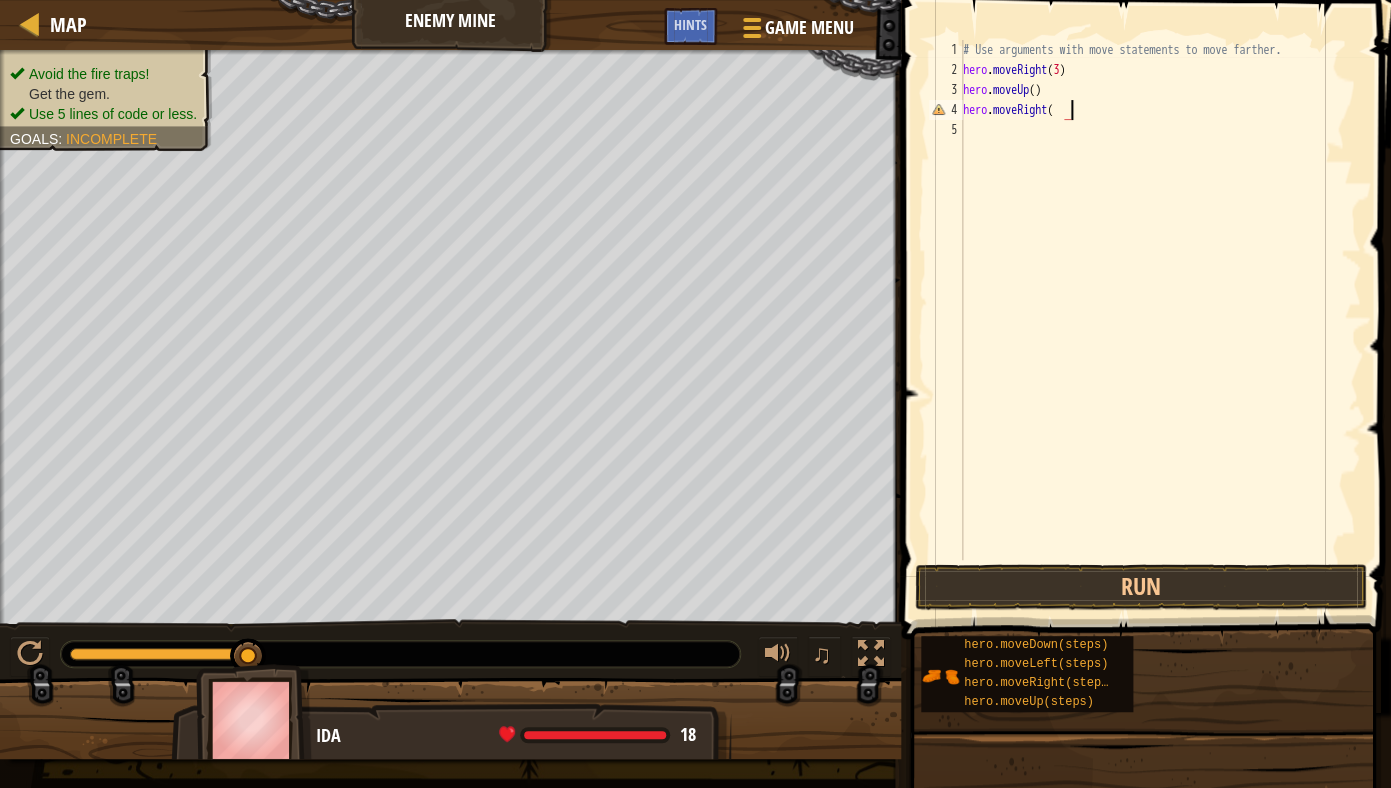 scroll, scrollTop: 9, scrollLeft: 9, axis: both 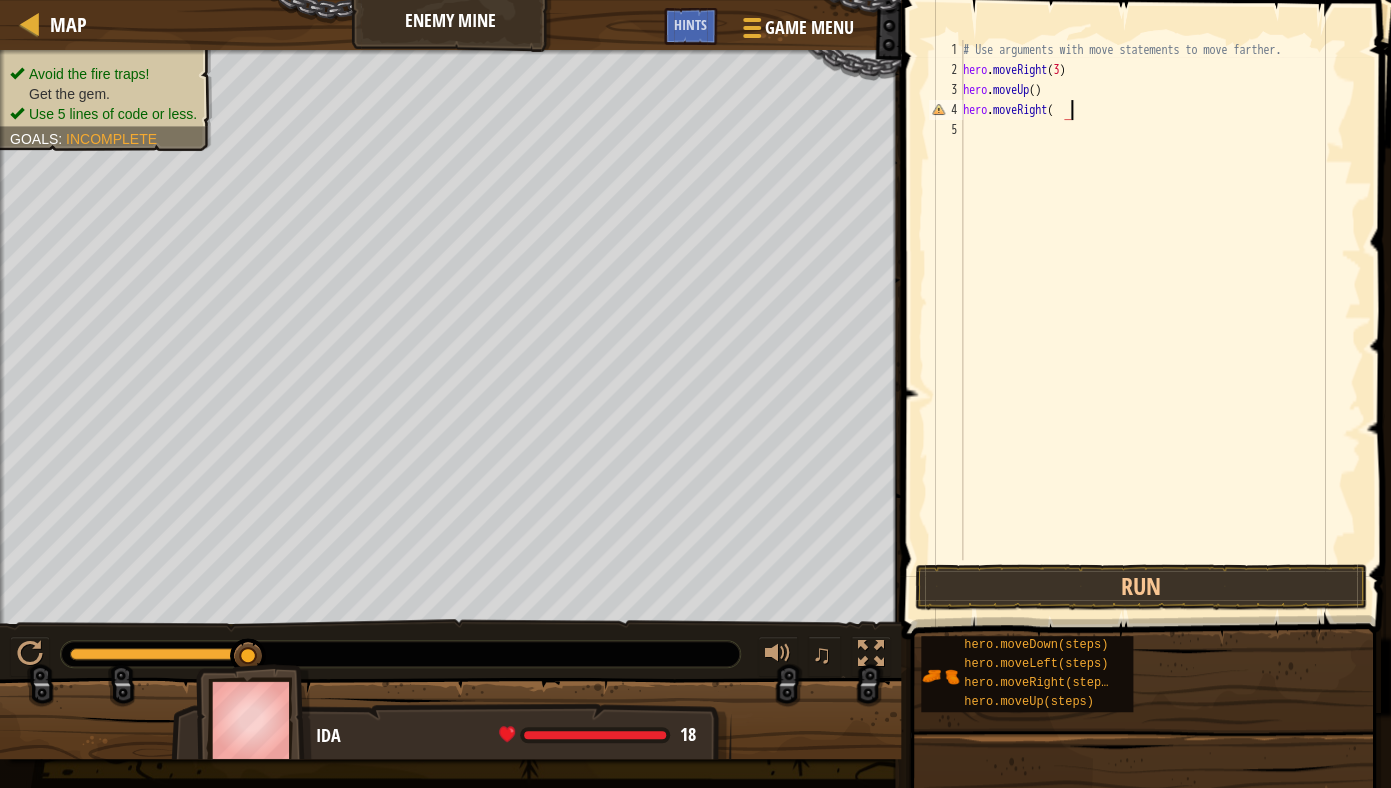 type on "hero.moveRight()" 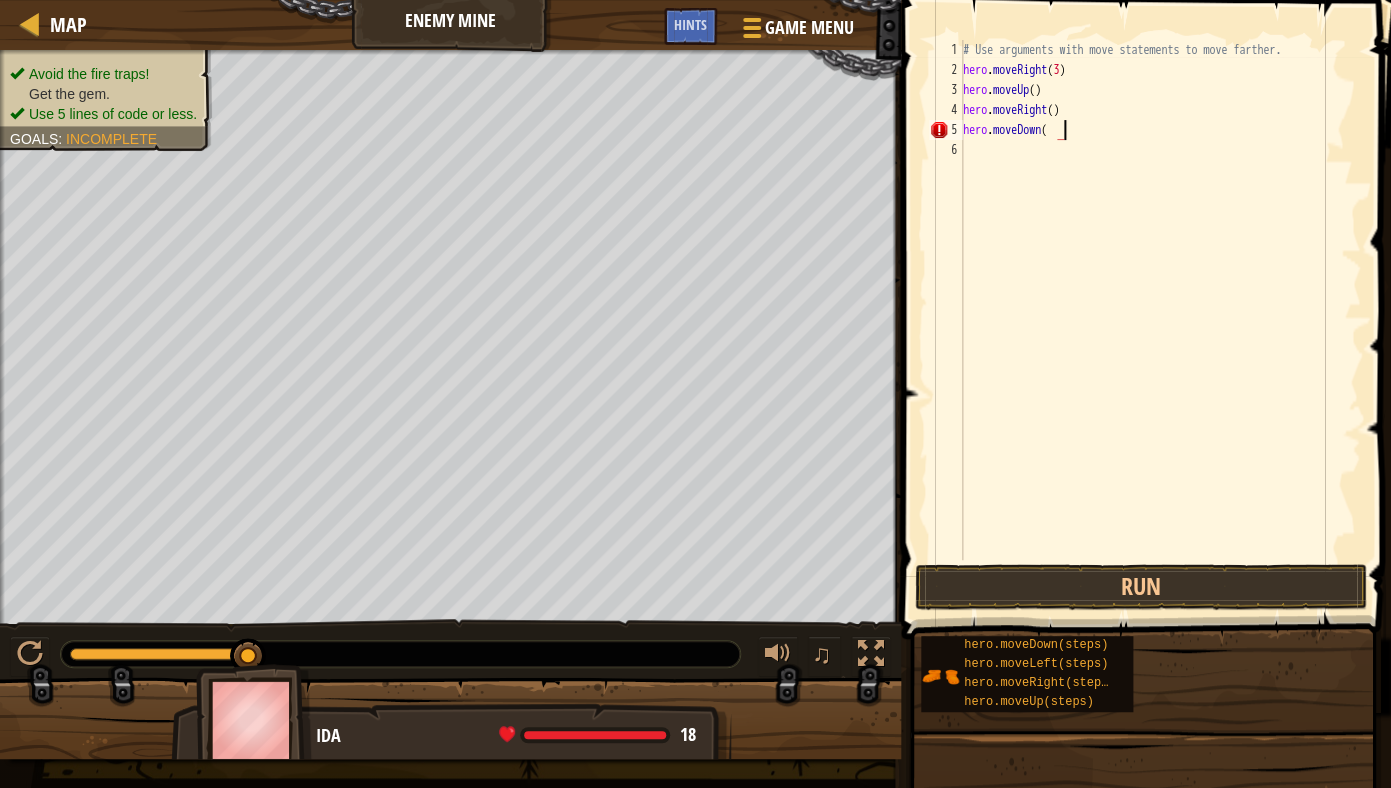scroll, scrollTop: 9, scrollLeft: 8, axis: both 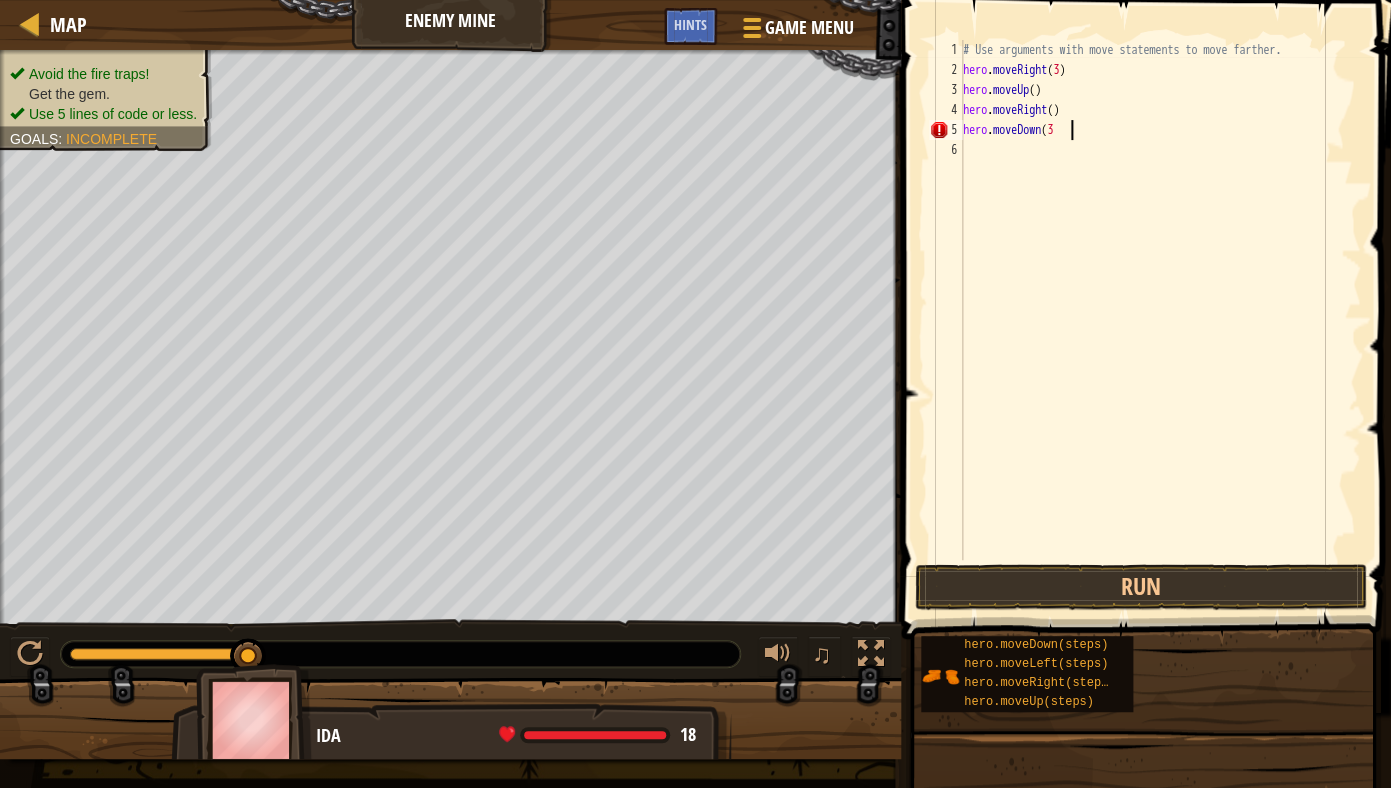 type on "hero.moveDown(3)" 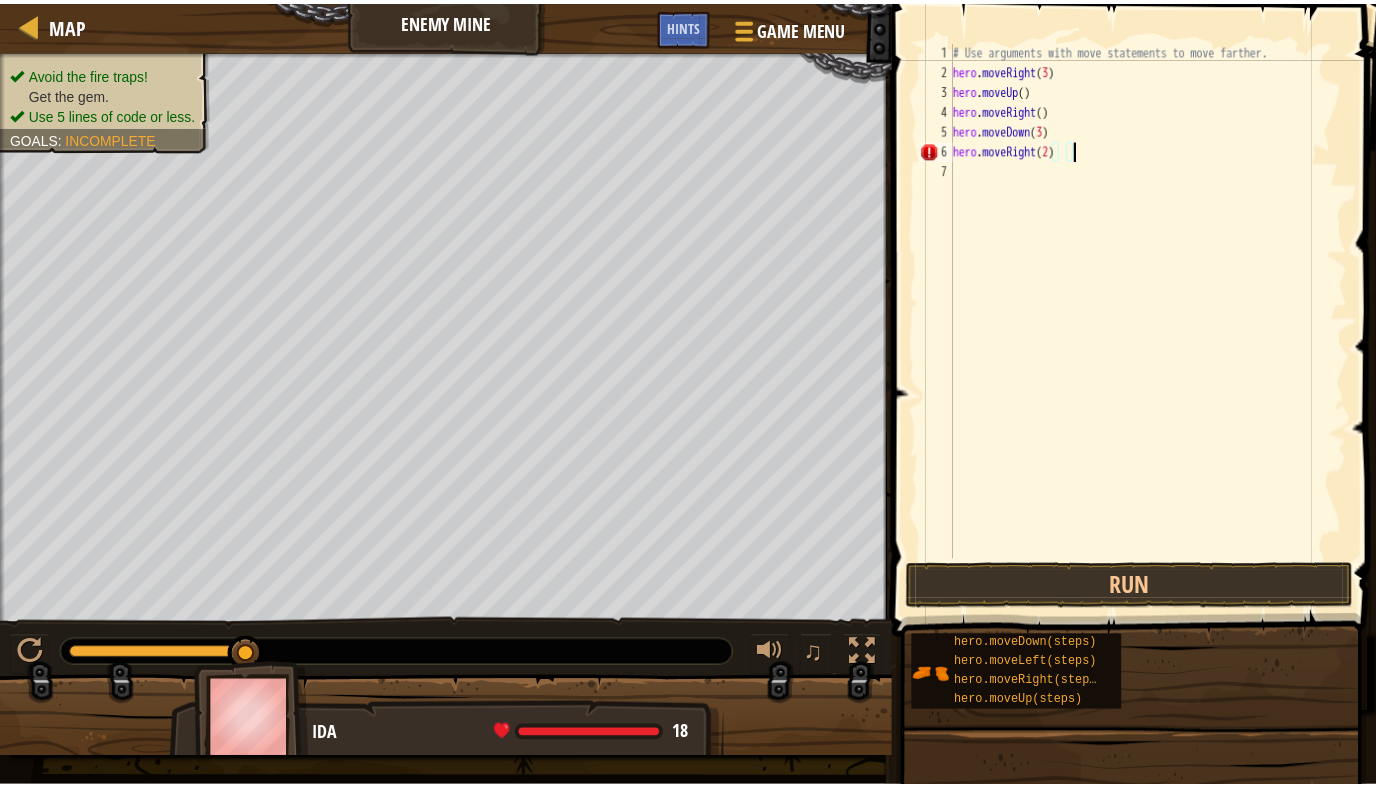 scroll, scrollTop: 9, scrollLeft: 9, axis: both 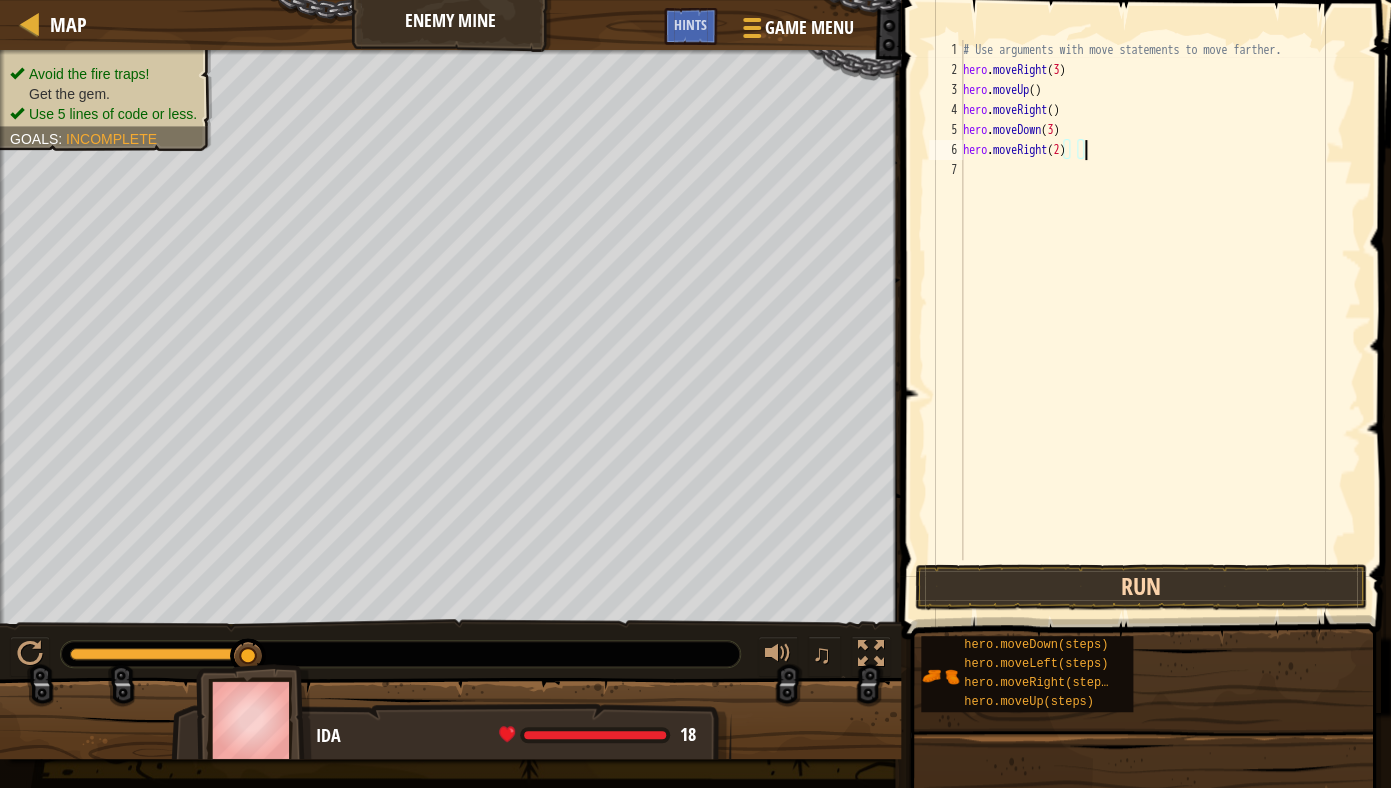 type on "hero.moveRight(2)" 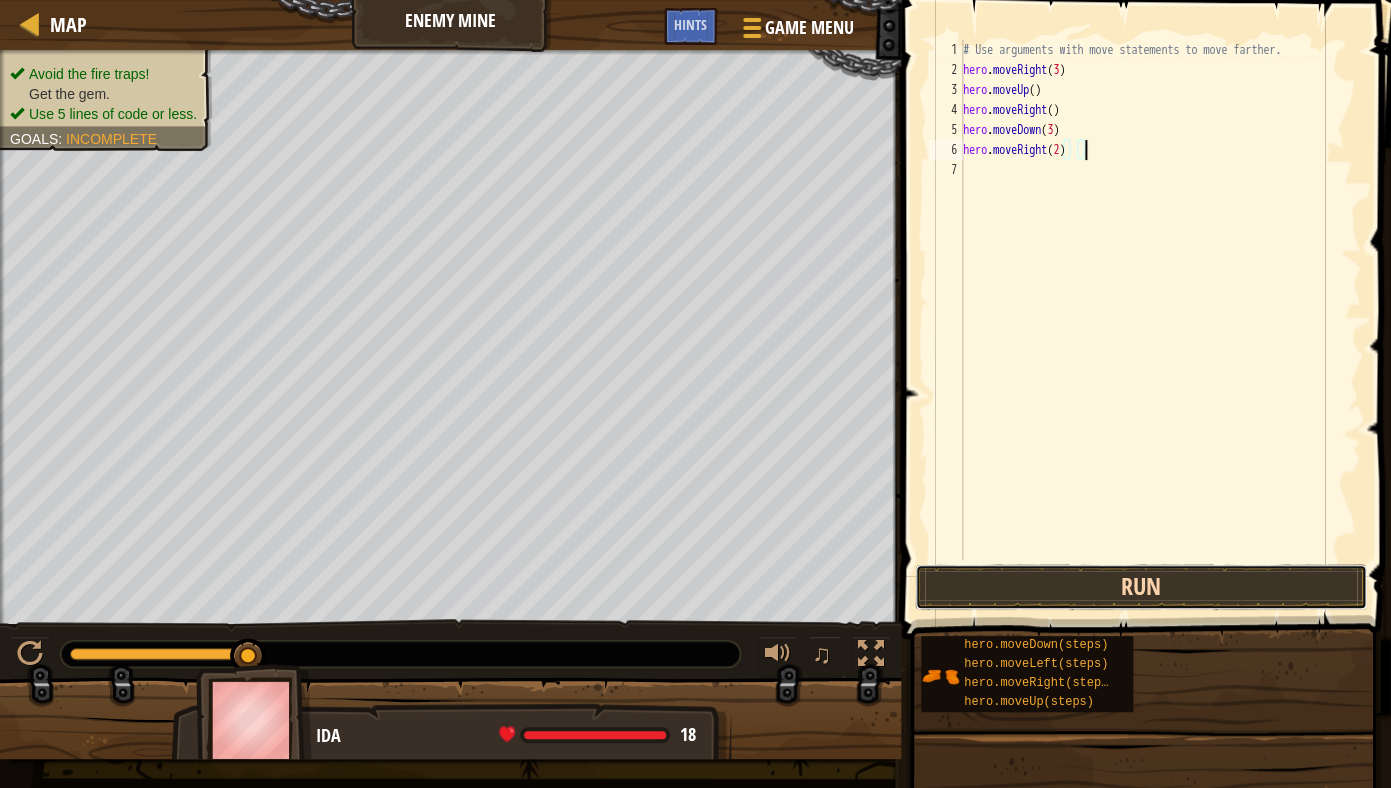click on "Run" at bounding box center [1141, 587] 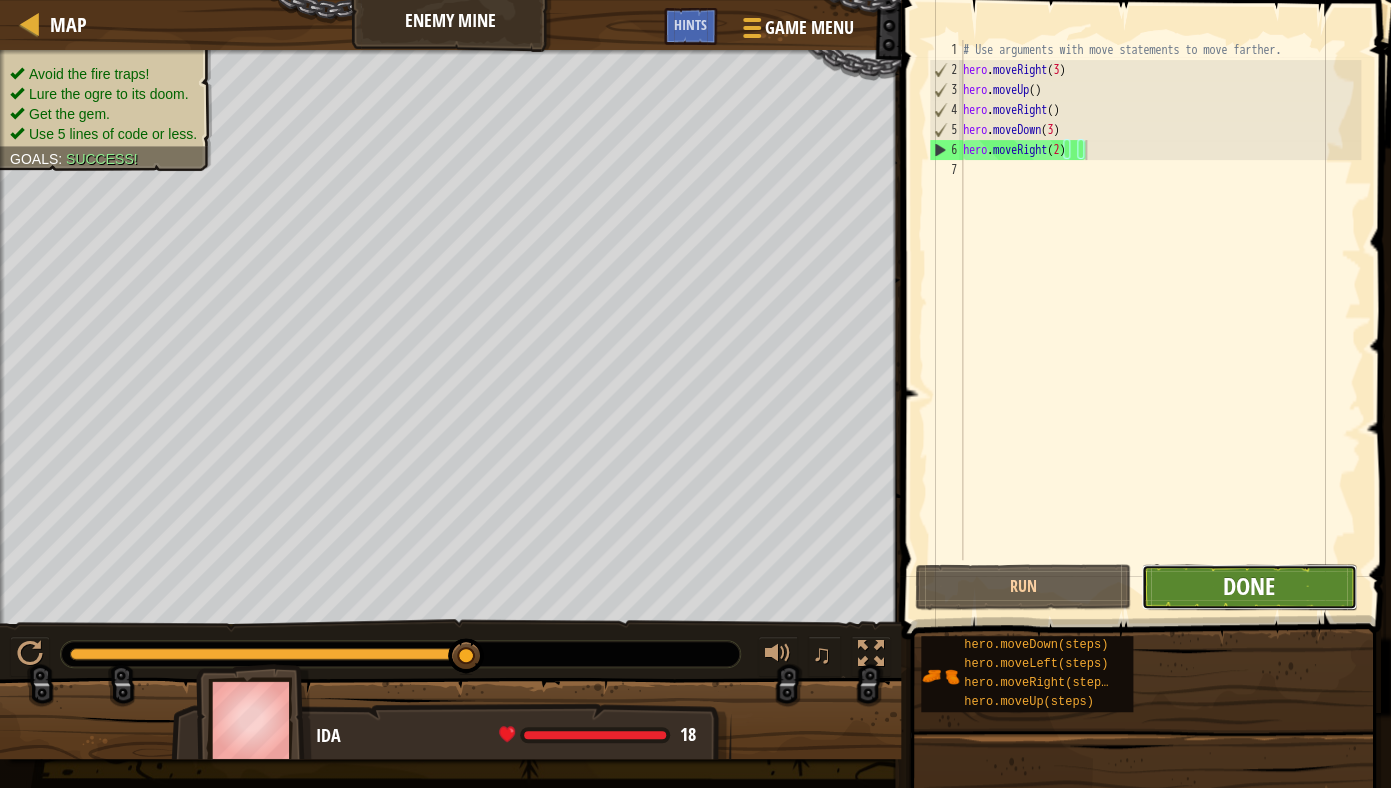 click on "Done" at bounding box center [1249, 586] 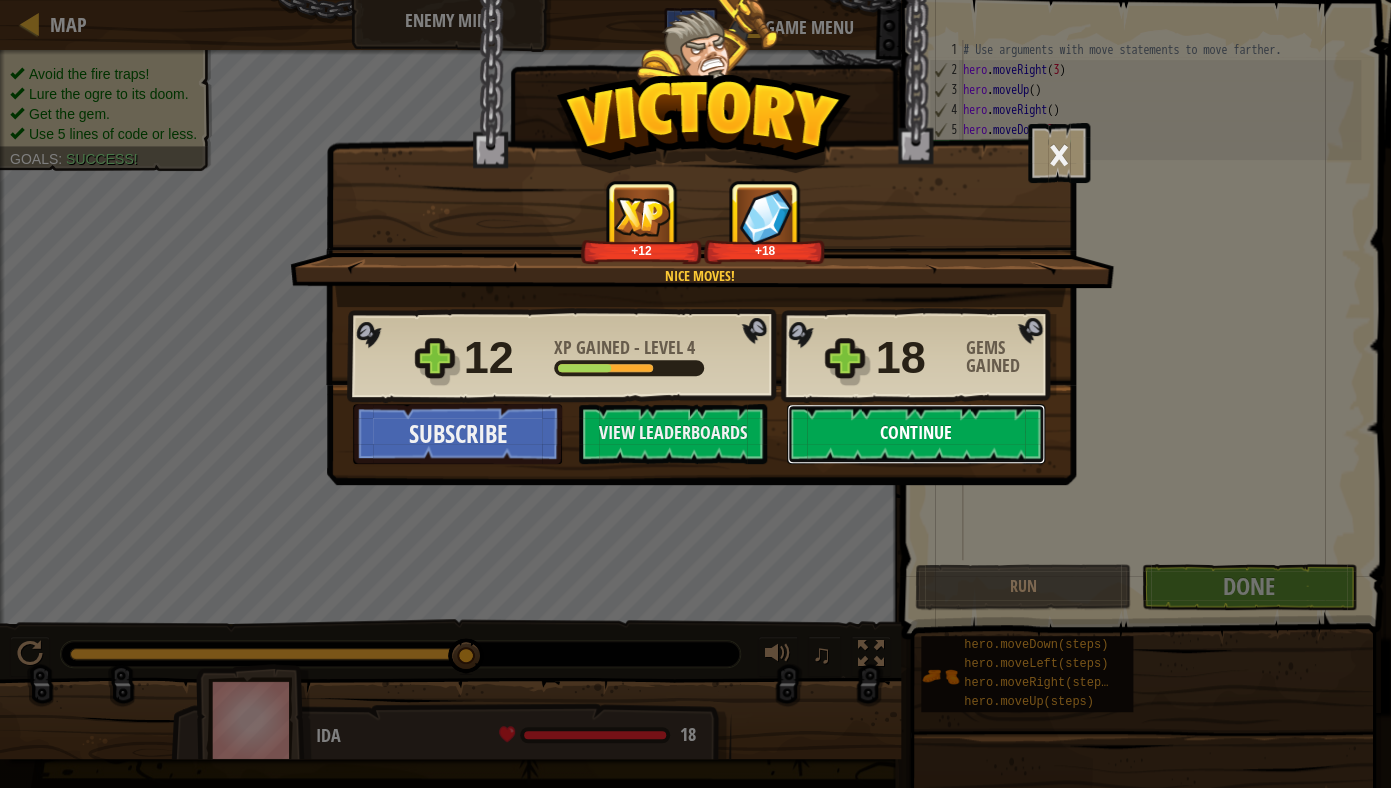 click on "Continue" at bounding box center (916, 434) 